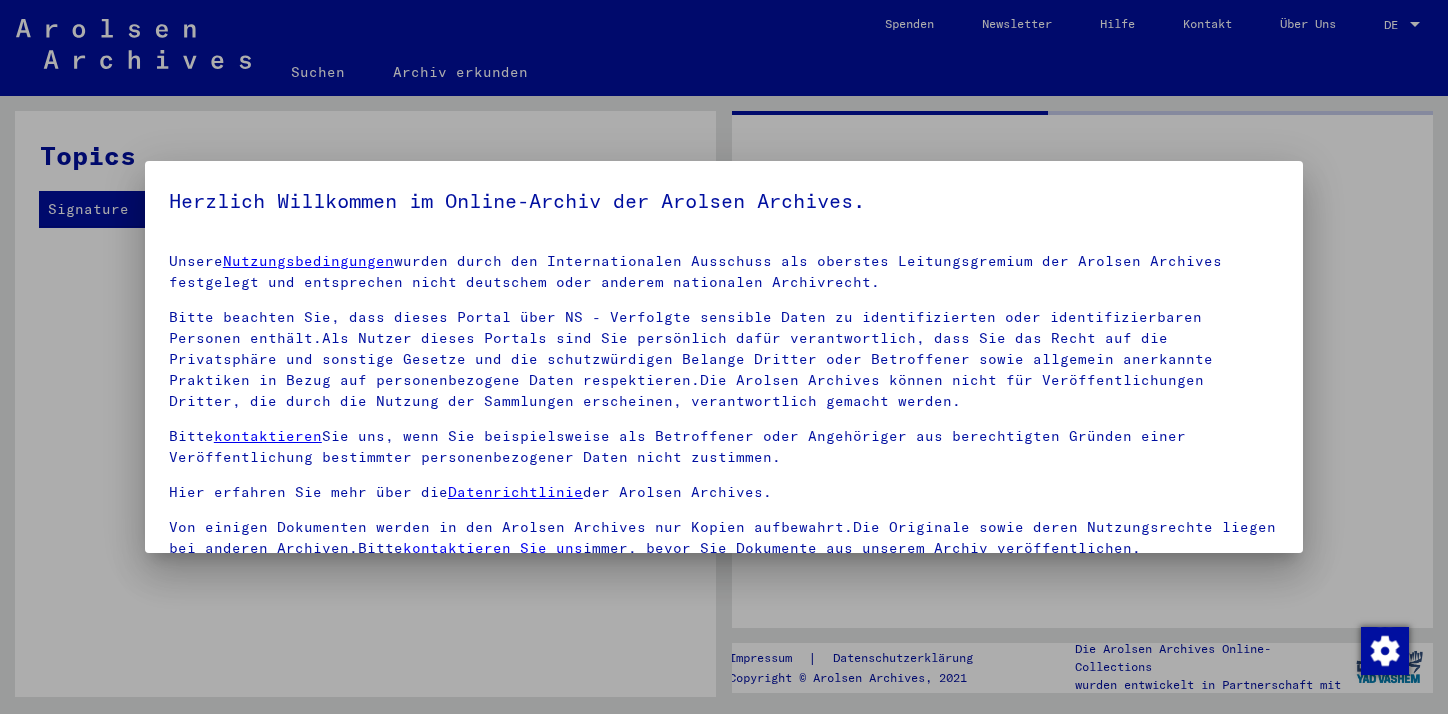 scroll, scrollTop: 0, scrollLeft: 0, axis: both 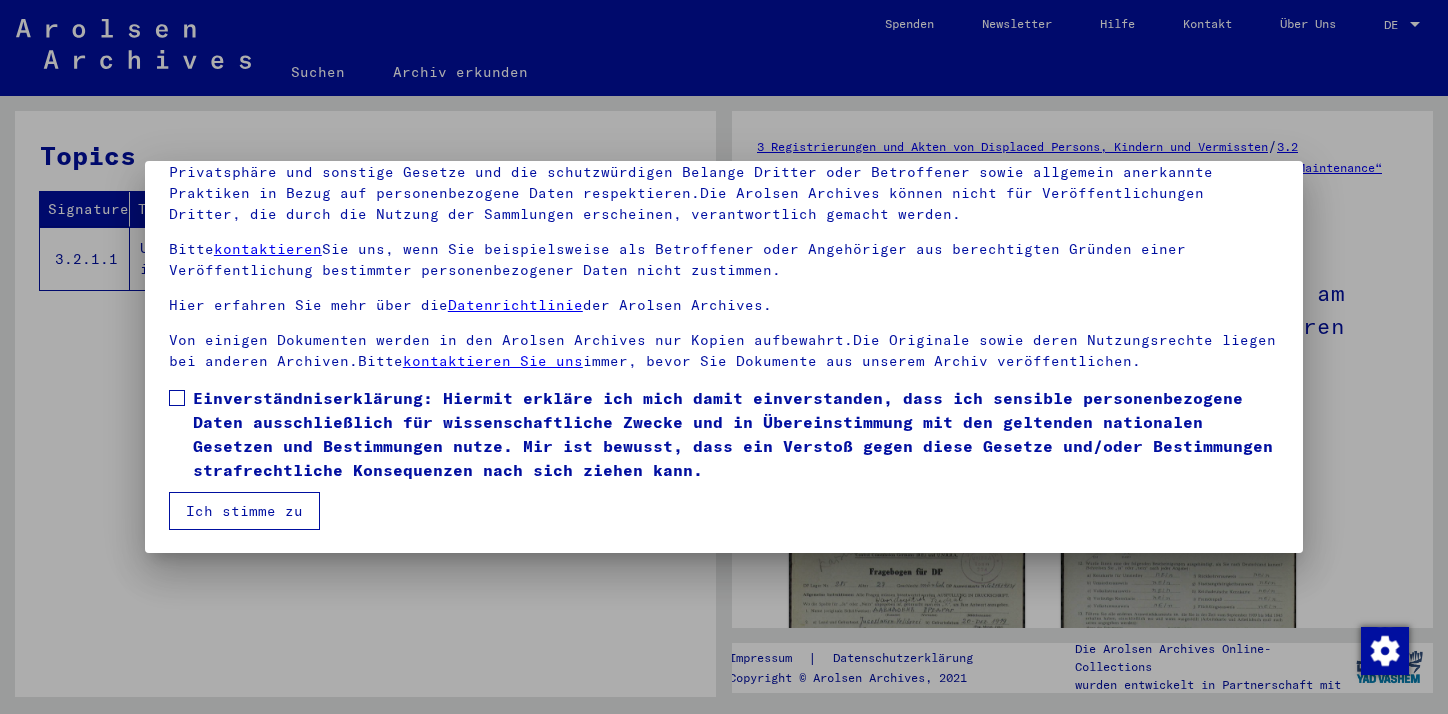 click on "Einverständniserklärung: Hiermit erkläre ich mich damit einverstanden, dass ich sensible personenbezogene Daten ausschließlich für wissenschaftliche Zwecke und in Übereinstimmung mit den geltenden nationalen Gesetzen und Bestimmungen nutze. Mir ist bewusst, dass ein Verstoß gegen diese Gesetze und/oder Bestimmungen strafrechtliche Konsequenzen nach sich ziehen kann." at bounding box center [724, 434] 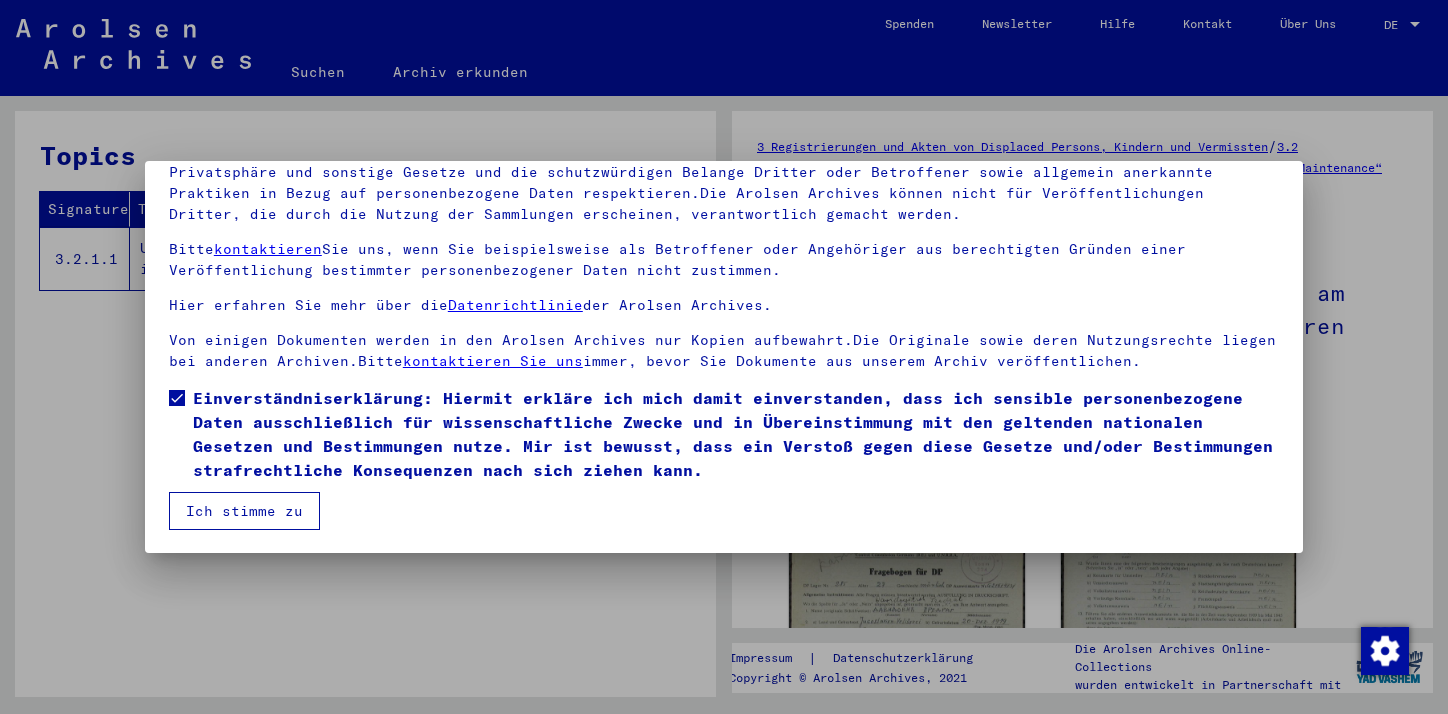 click on "Ich stimme zu" at bounding box center [244, 511] 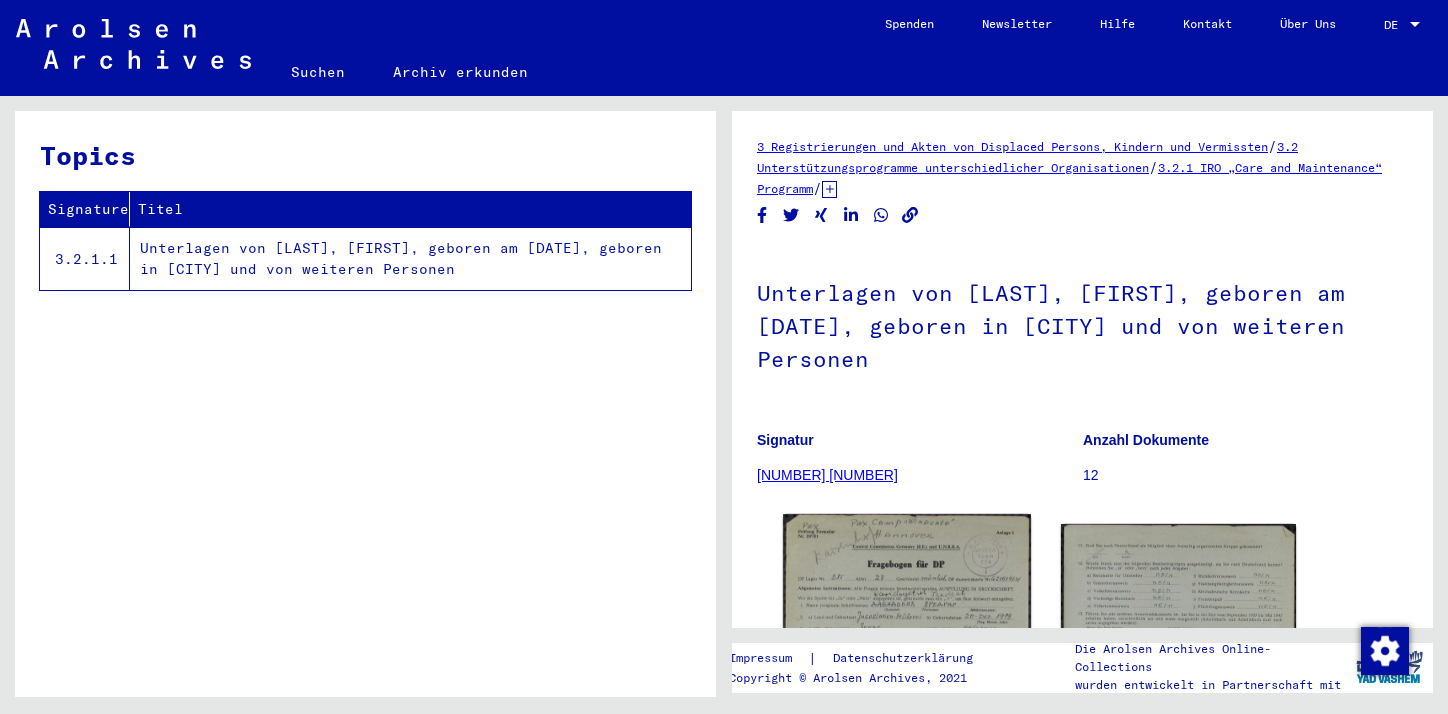 click 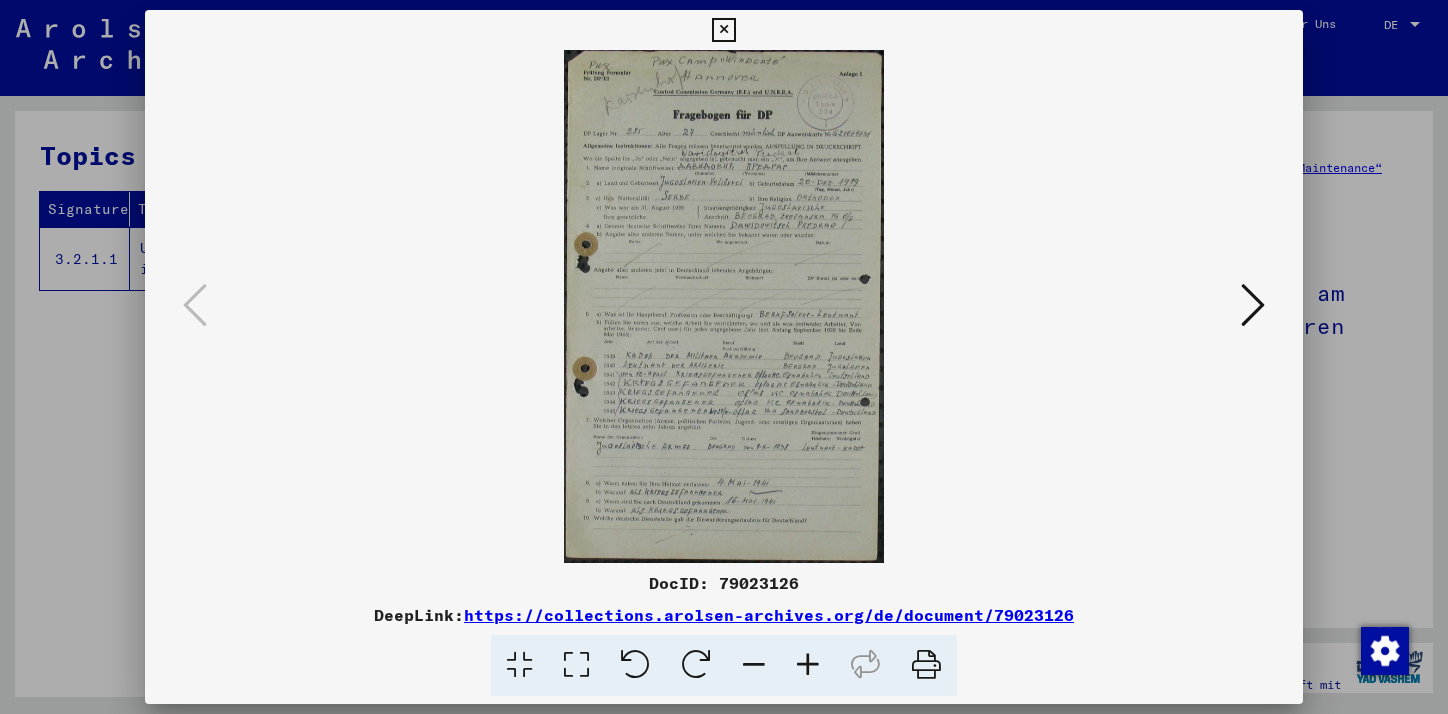 click at bounding box center [1253, 305] 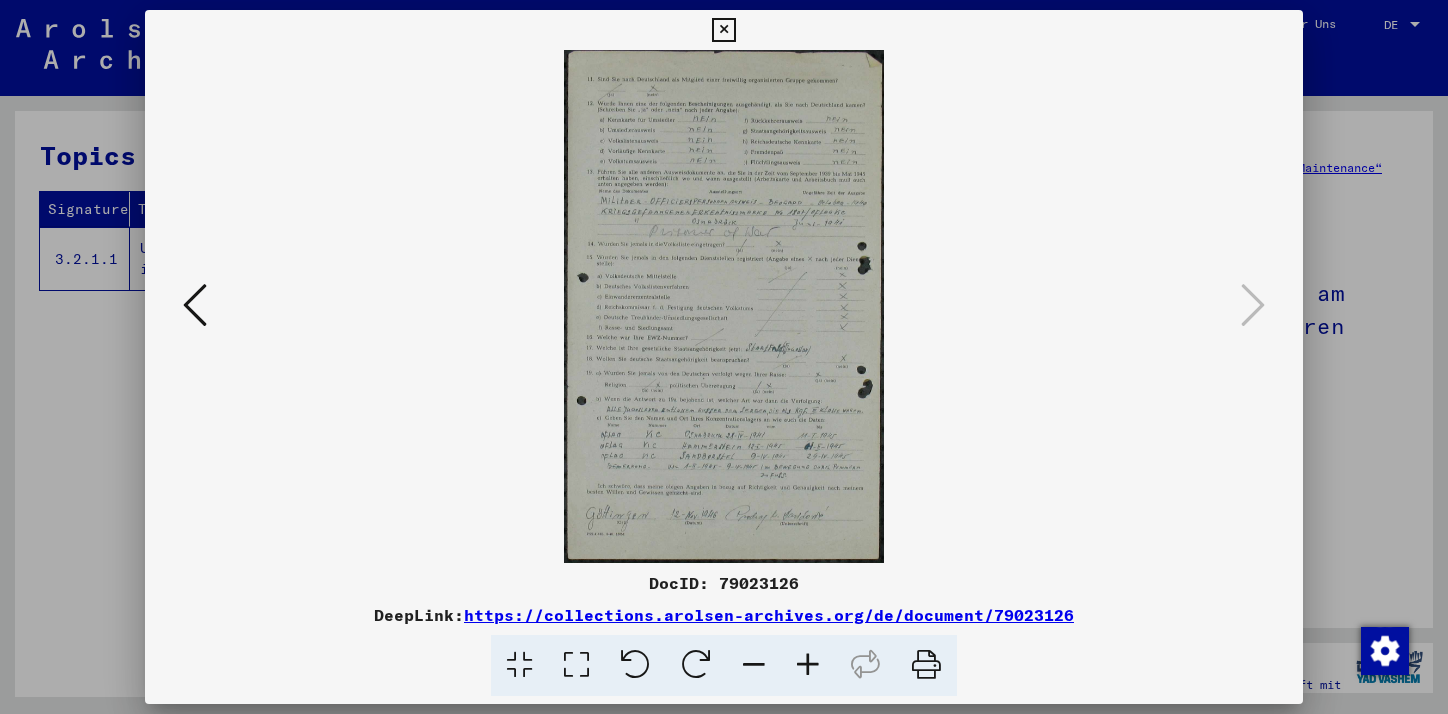 click at bounding box center [808, 665] 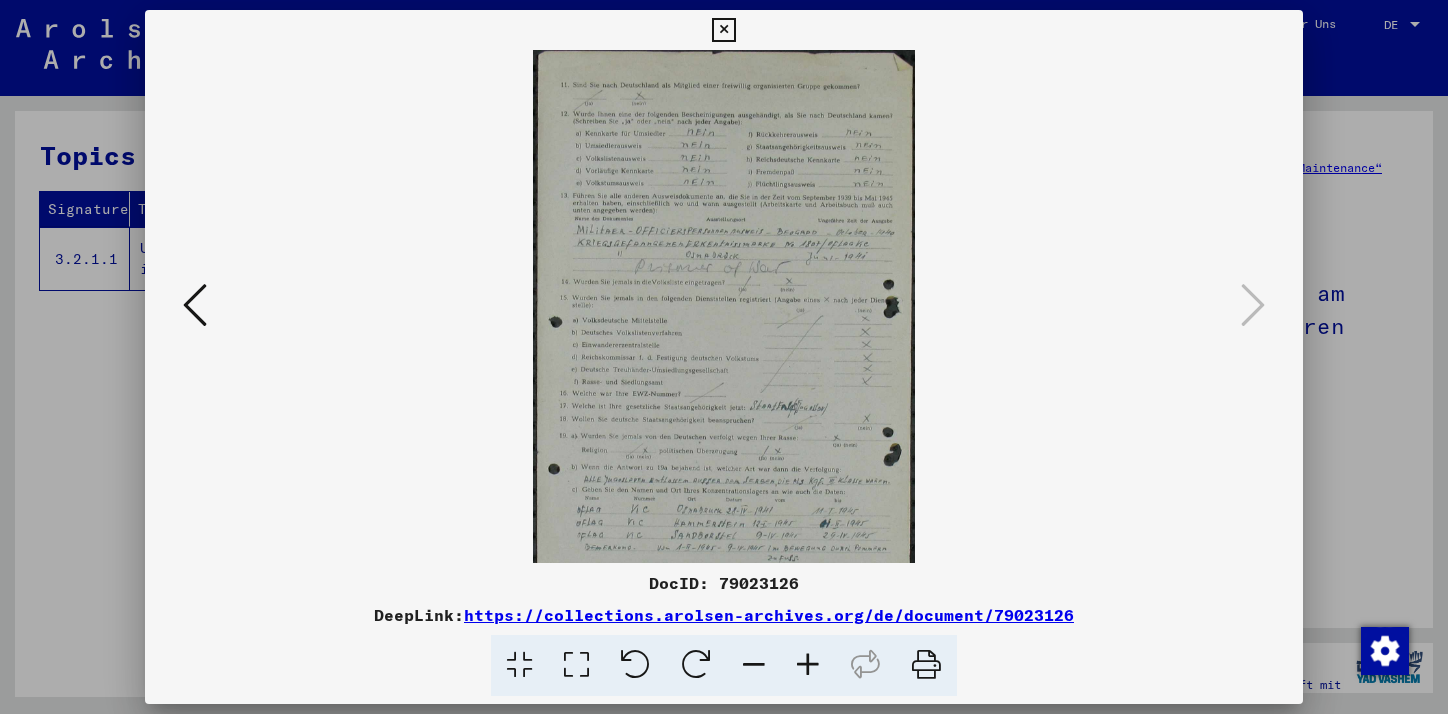click at bounding box center (808, 665) 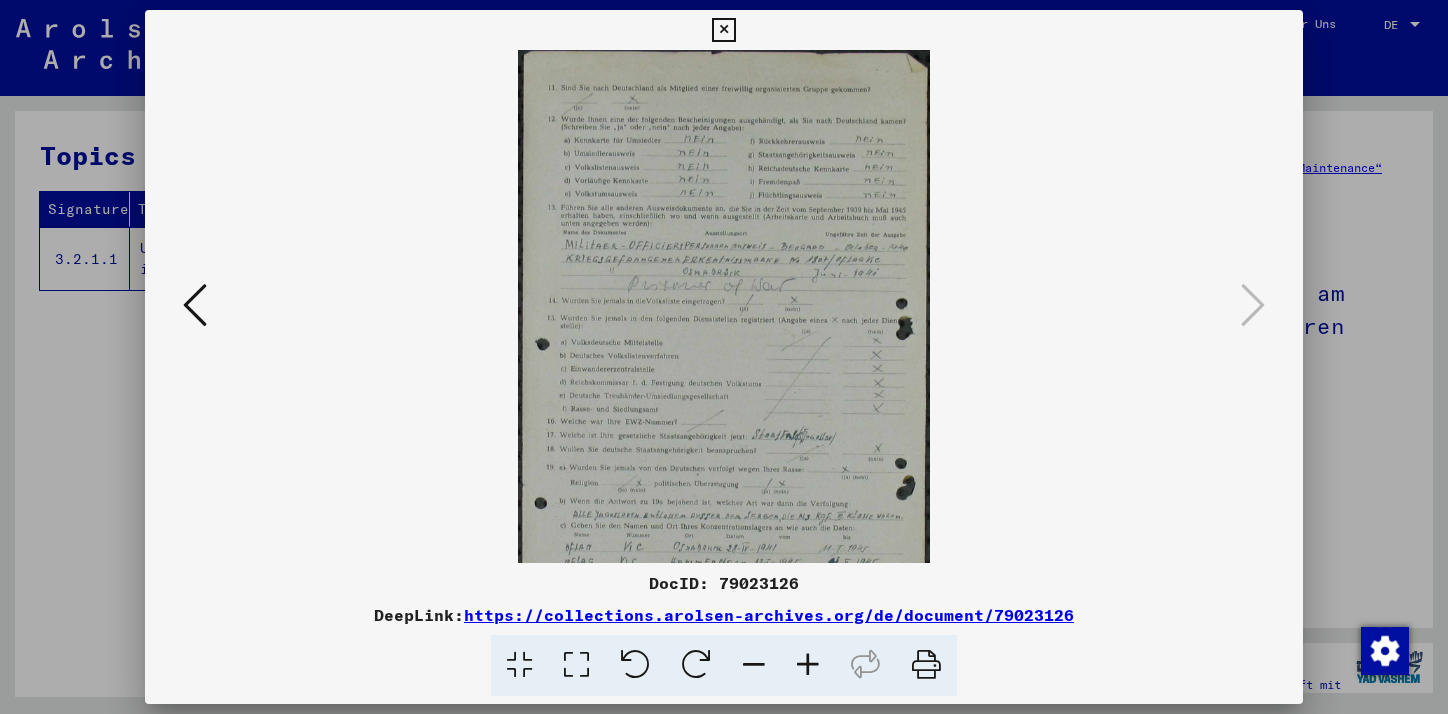 click at bounding box center (808, 665) 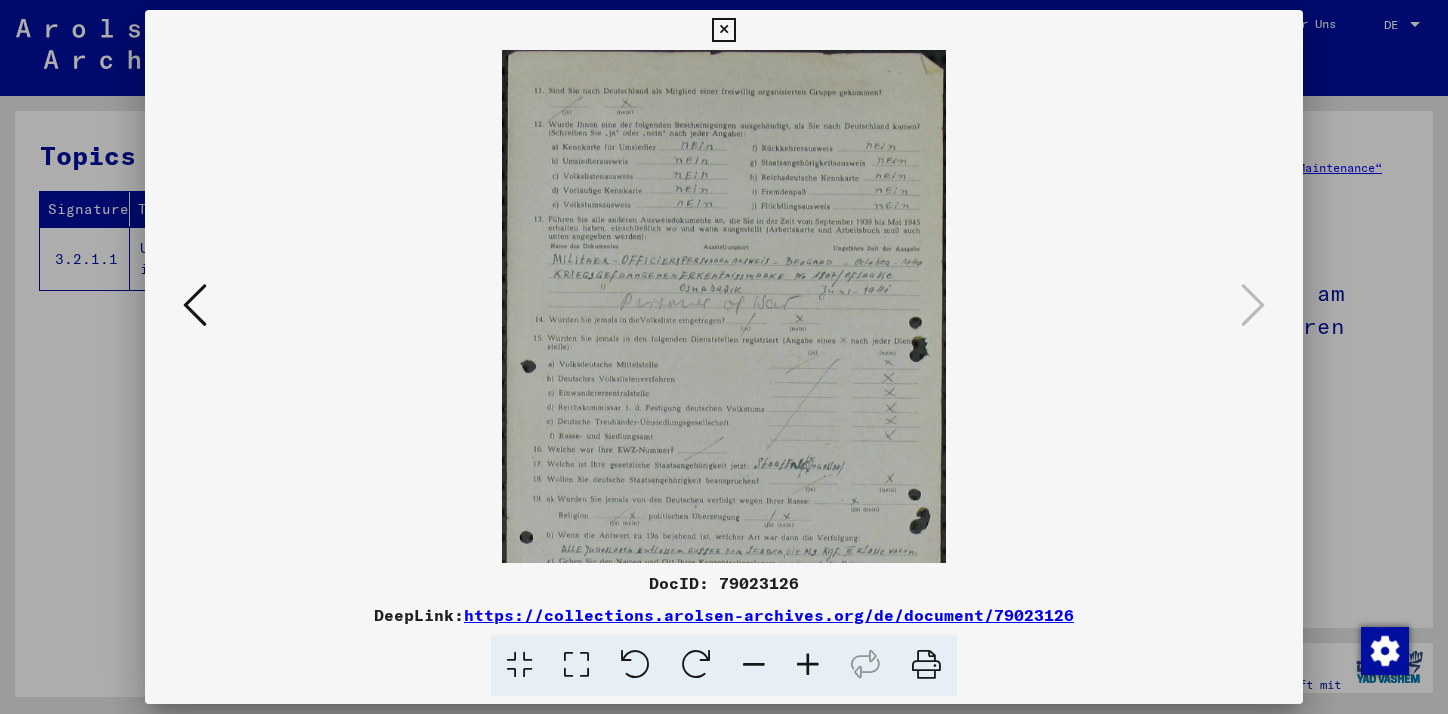 click at bounding box center (808, 665) 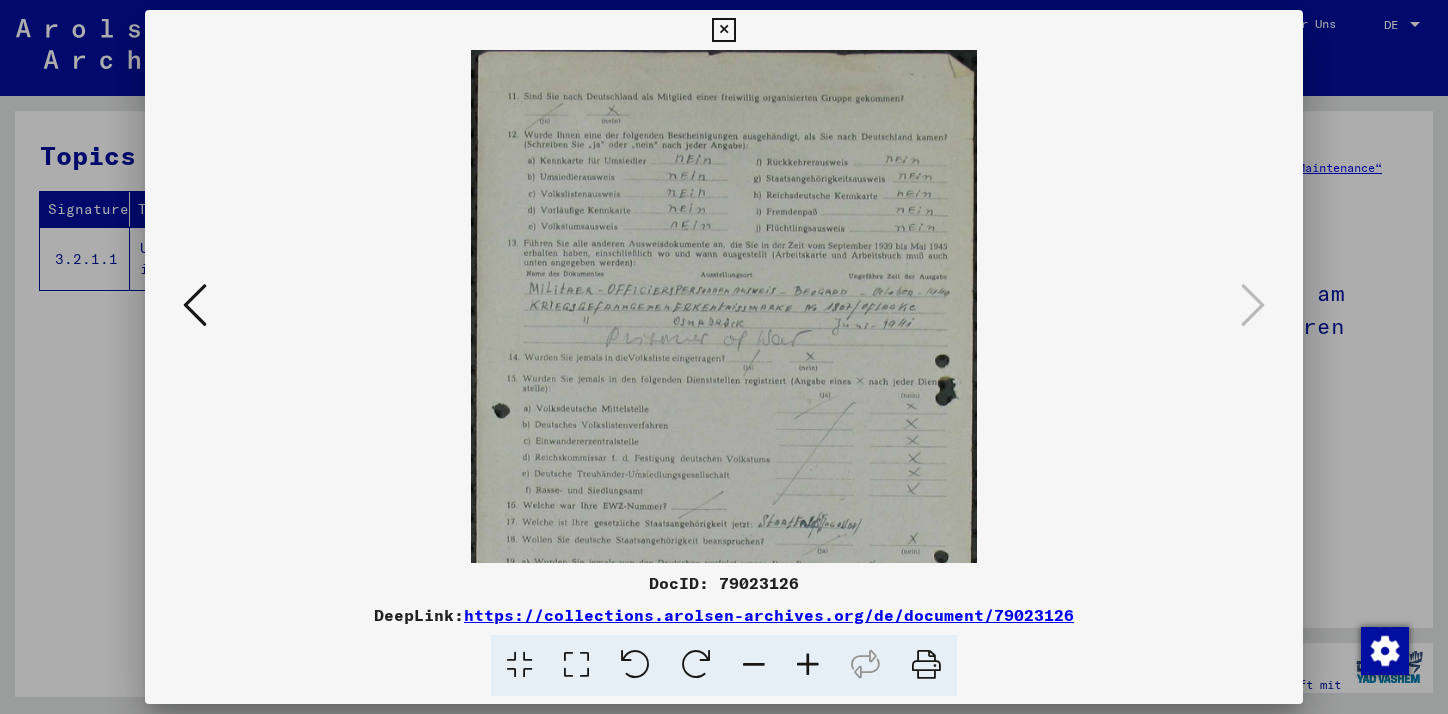 click at bounding box center [808, 665] 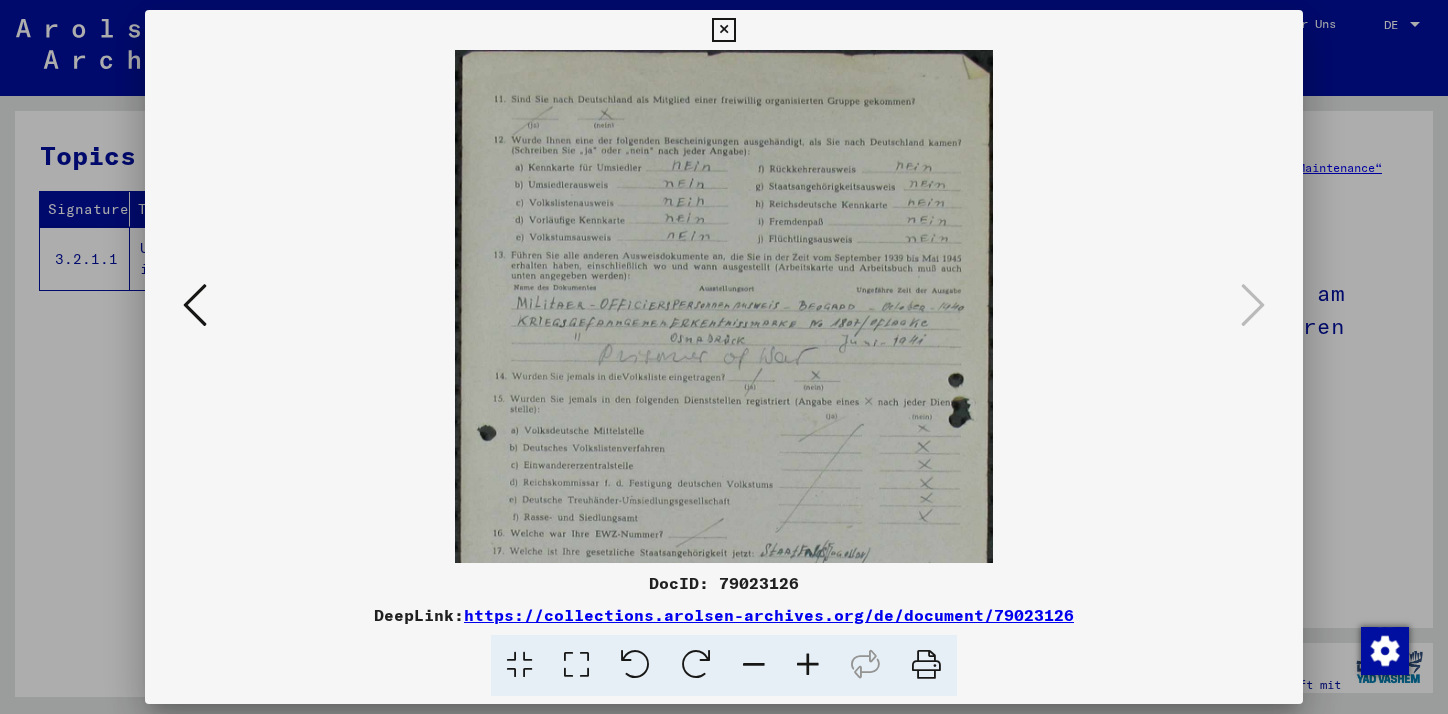 click at bounding box center [808, 665] 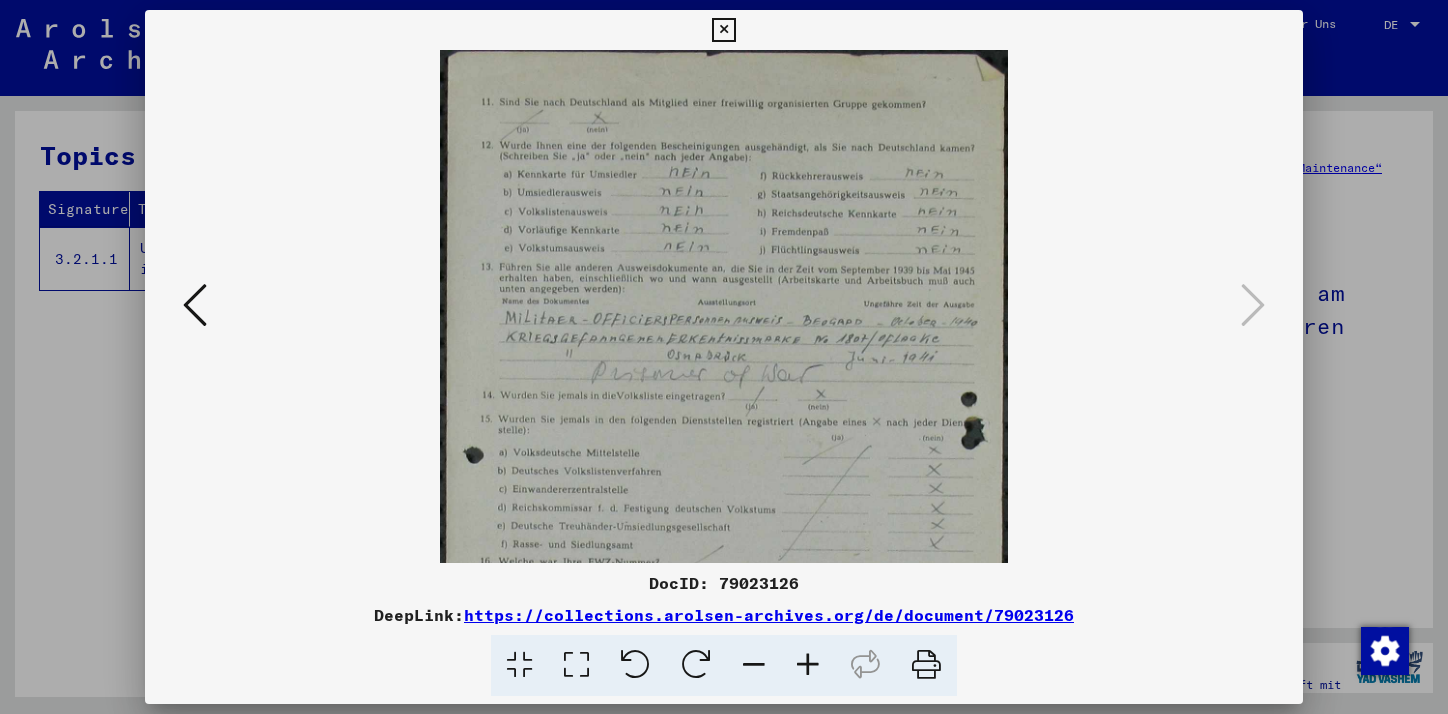 click at bounding box center (808, 665) 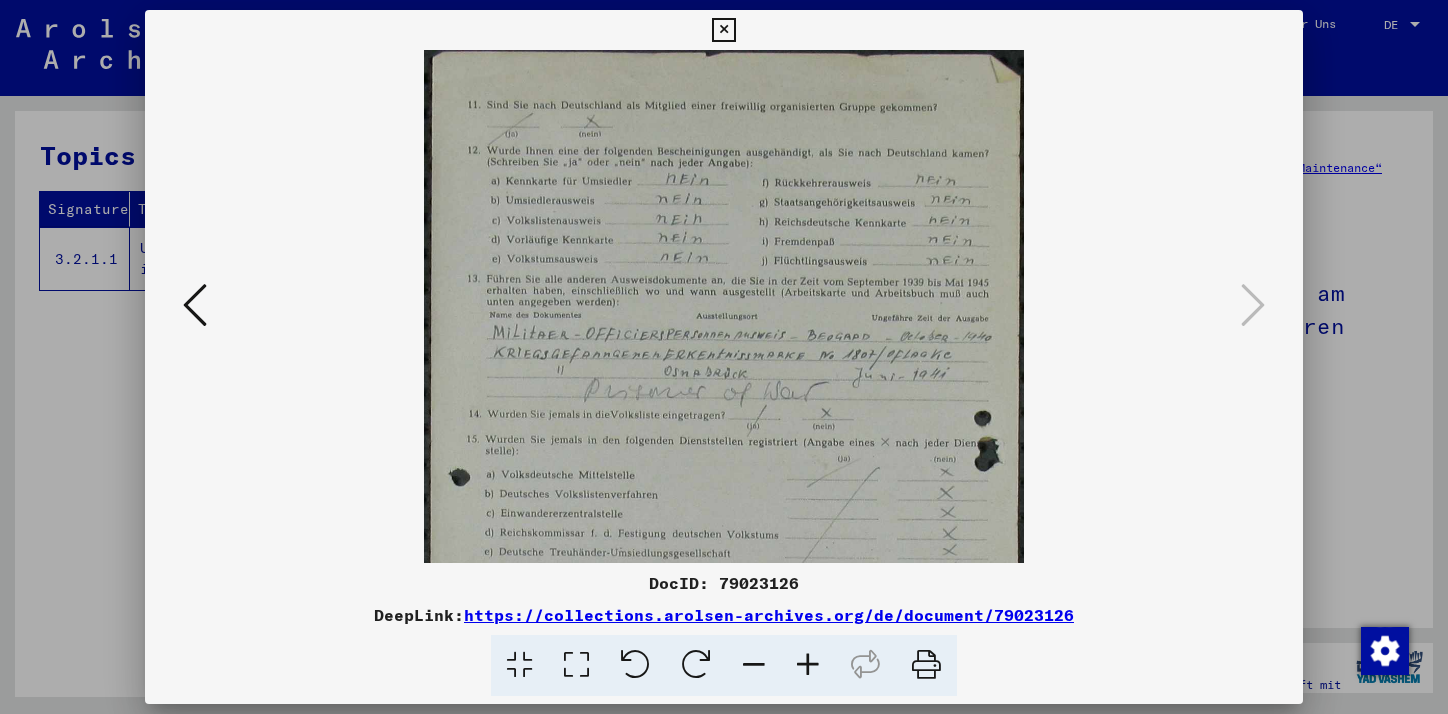 click at bounding box center (808, 665) 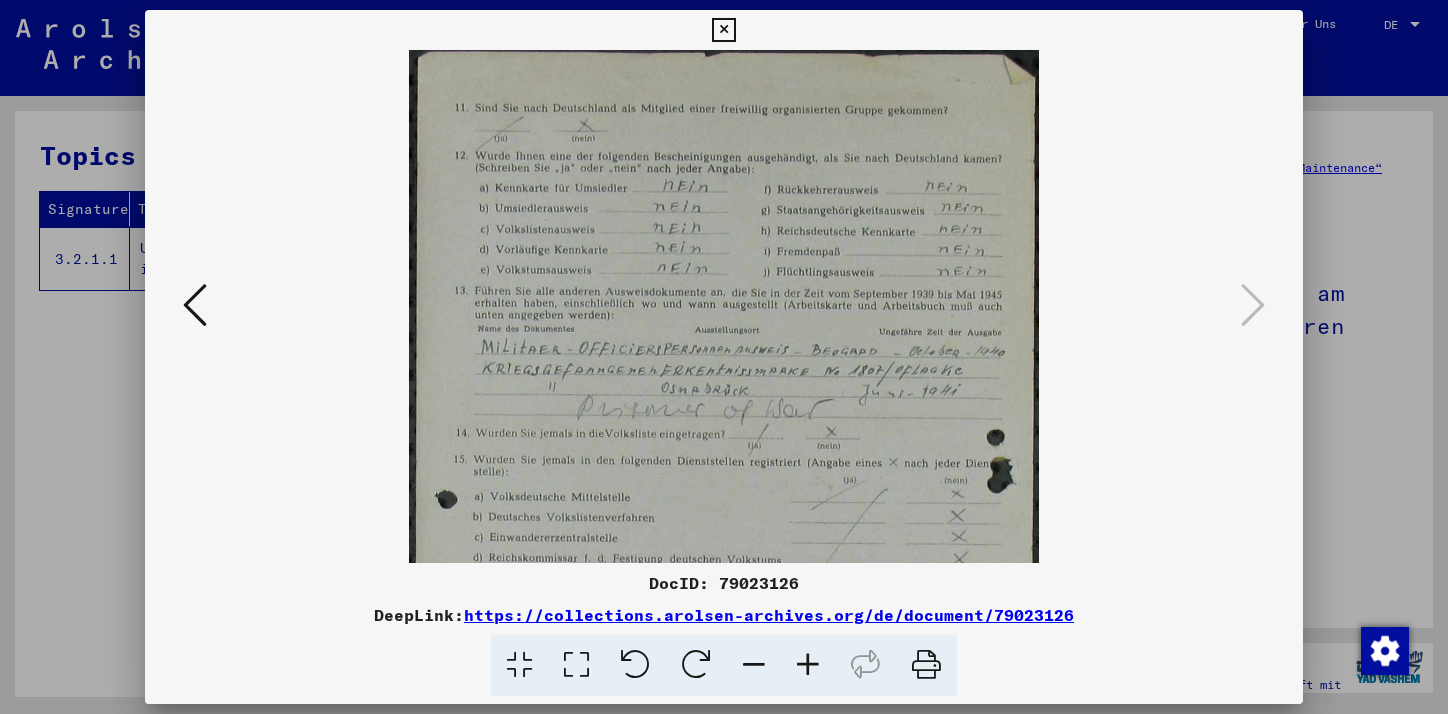 click at bounding box center (808, 665) 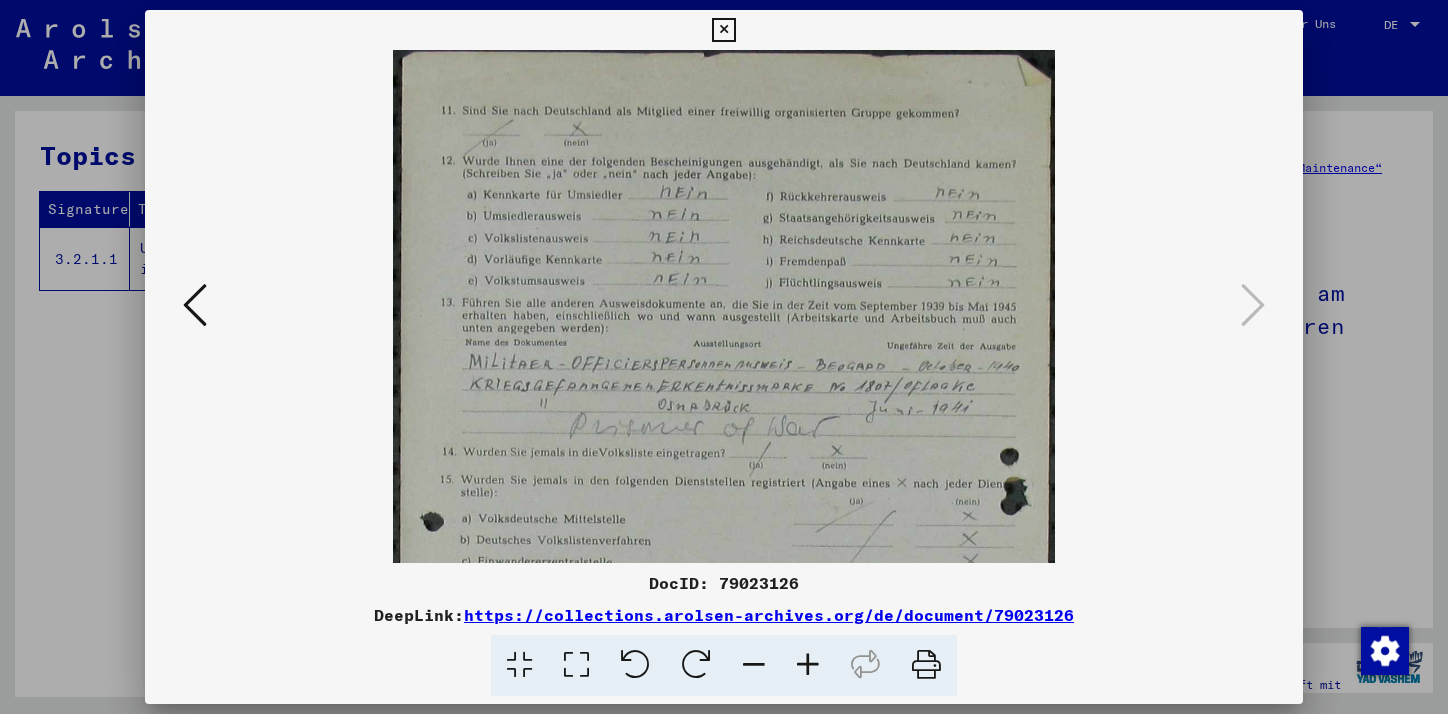 click at bounding box center (808, 665) 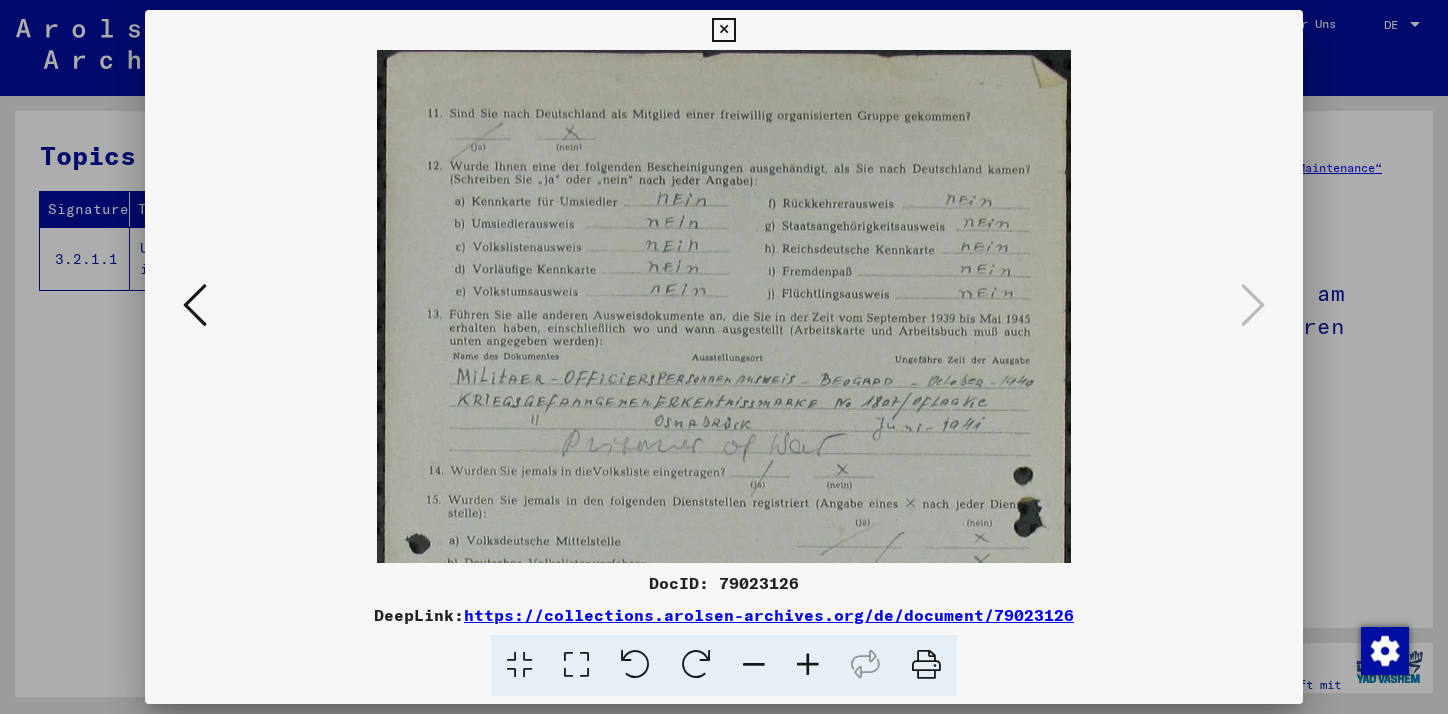 click at bounding box center [808, 665] 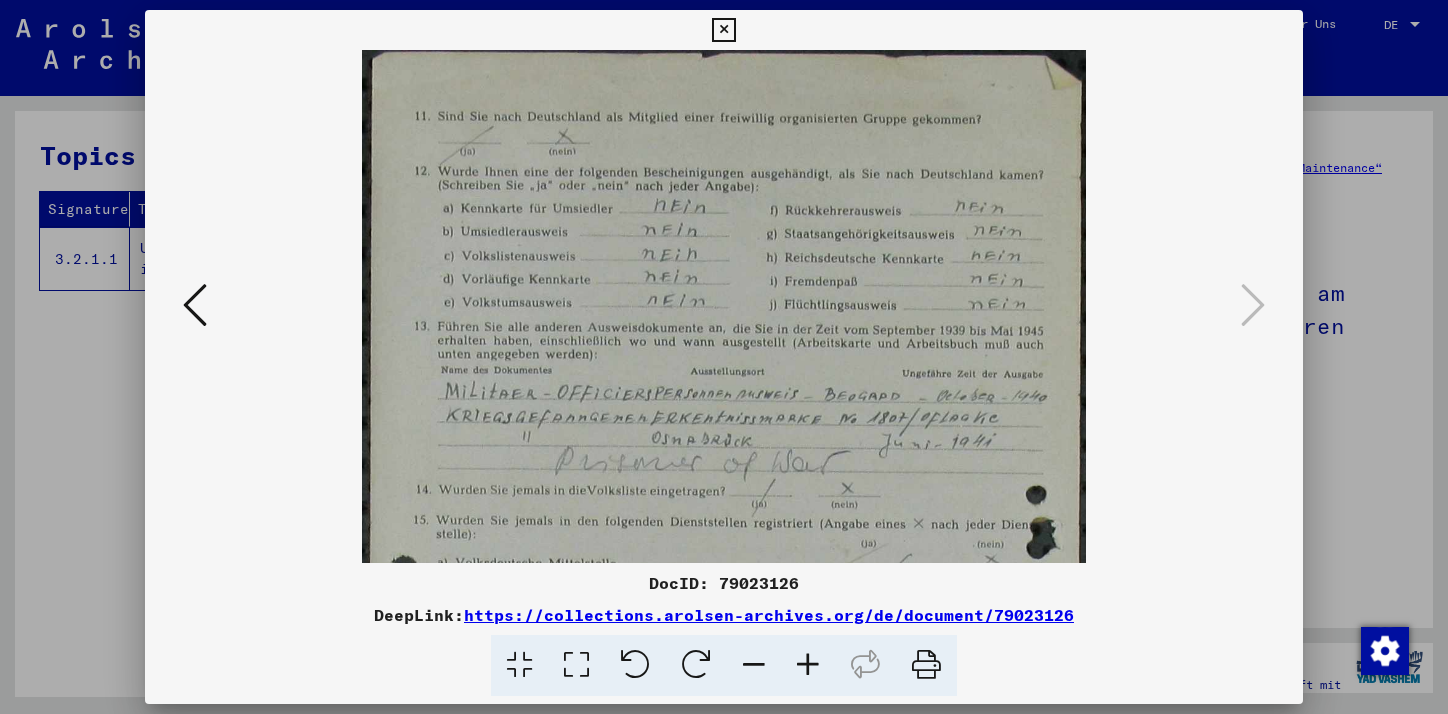 click at bounding box center (808, 665) 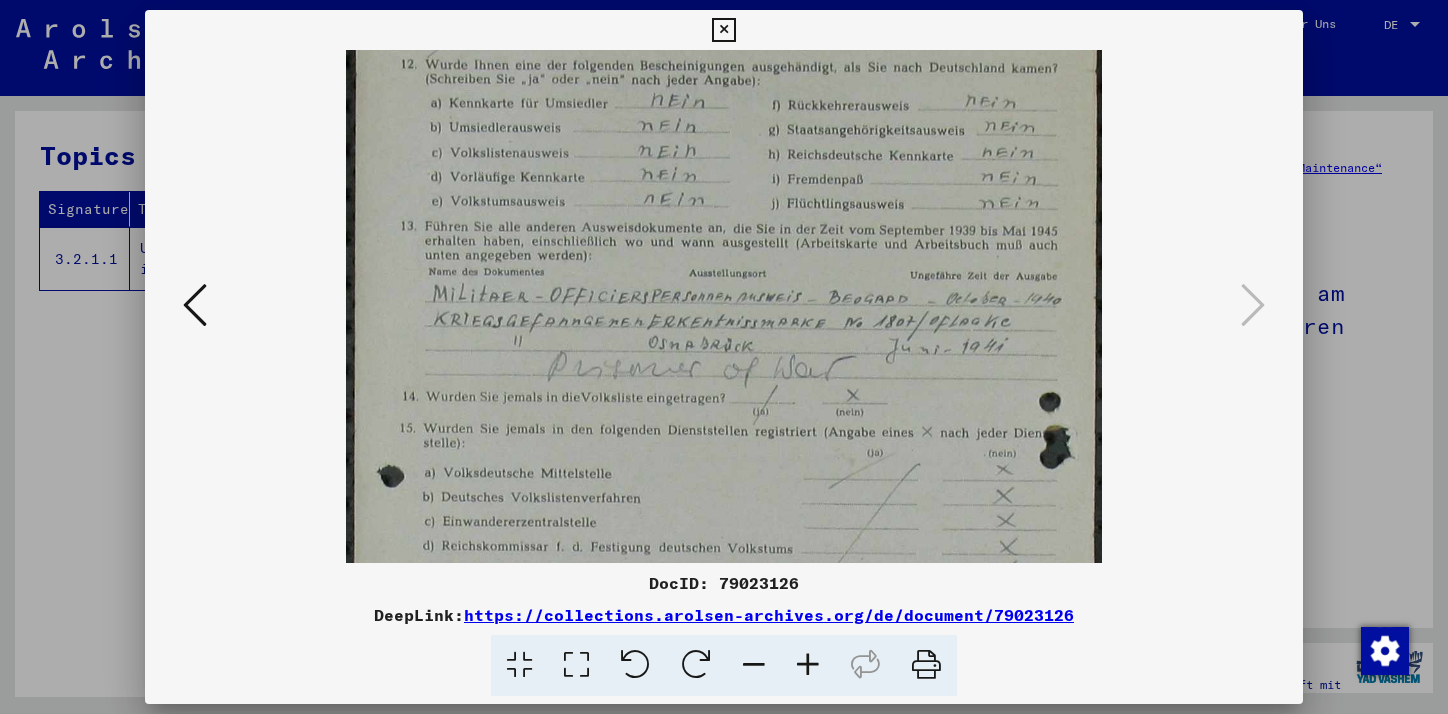 scroll, scrollTop: 121, scrollLeft: 0, axis: vertical 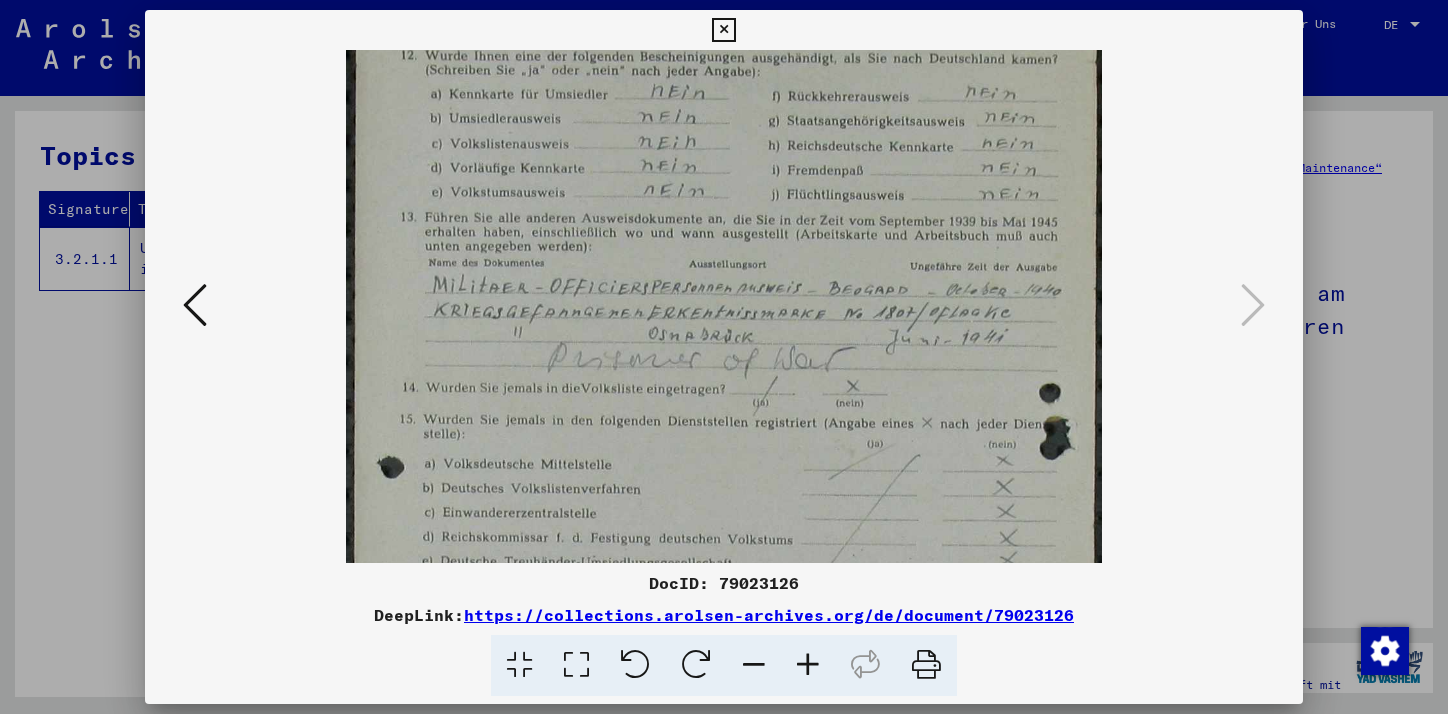 drag, startPoint x: 926, startPoint y: 424, endPoint x: 889, endPoint y: 303, distance: 126.53063 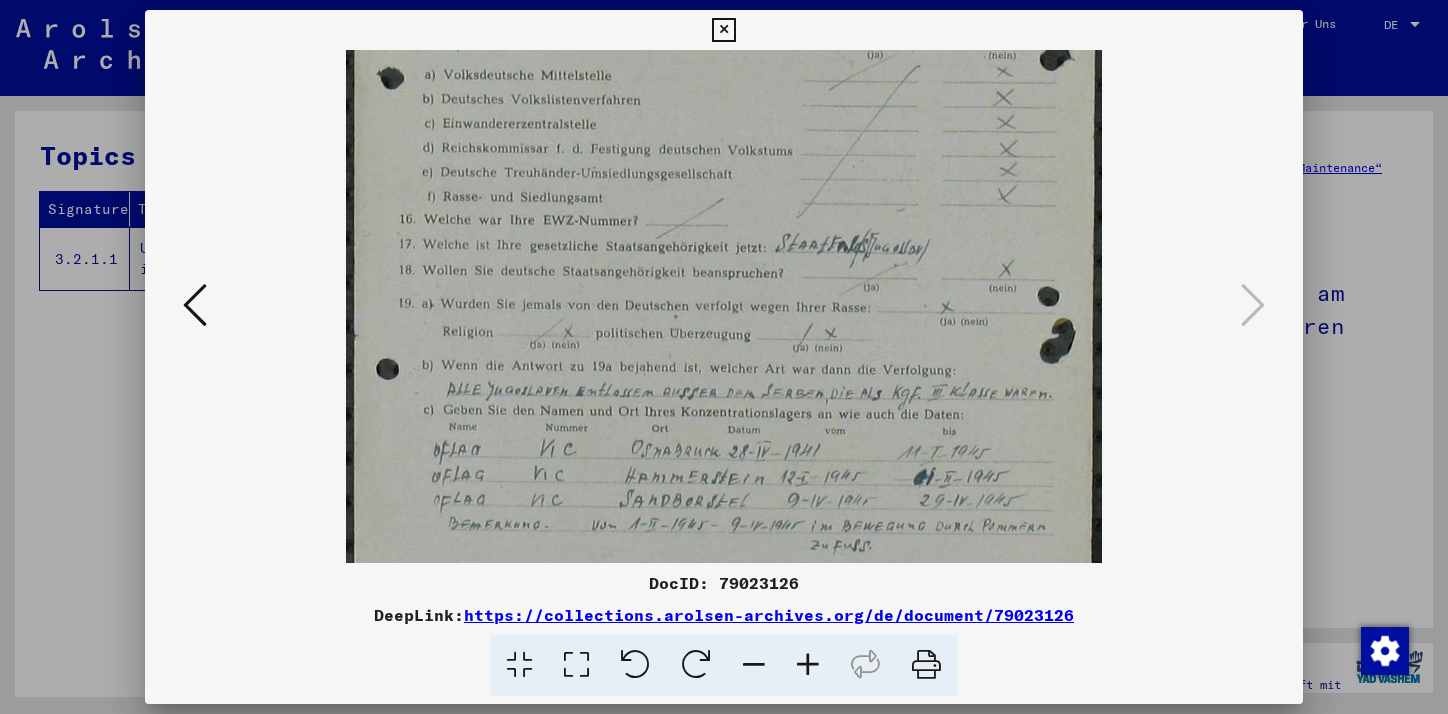 scroll, scrollTop: 541, scrollLeft: 0, axis: vertical 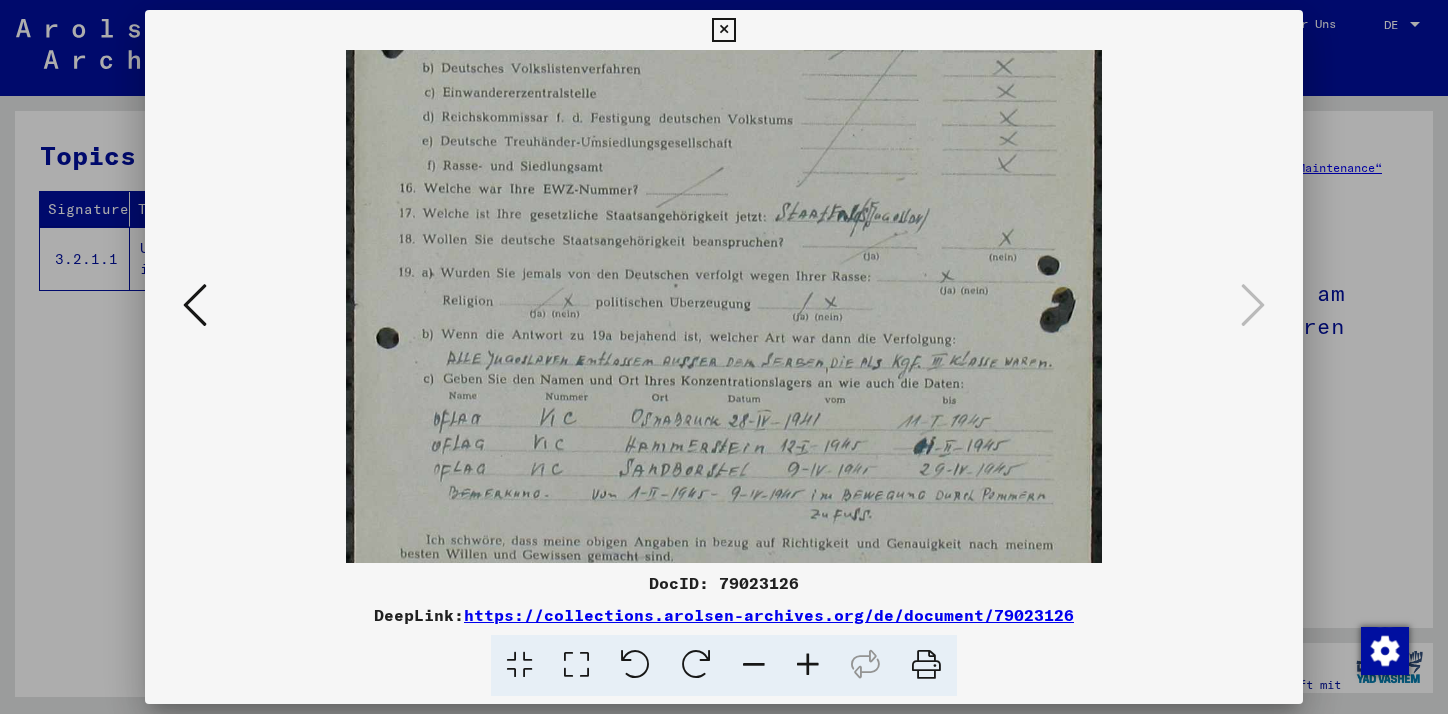 drag, startPoint x: 941, startPoint y: 435, endPoint x: 862, endPoint y: 15, distance: 427.36517 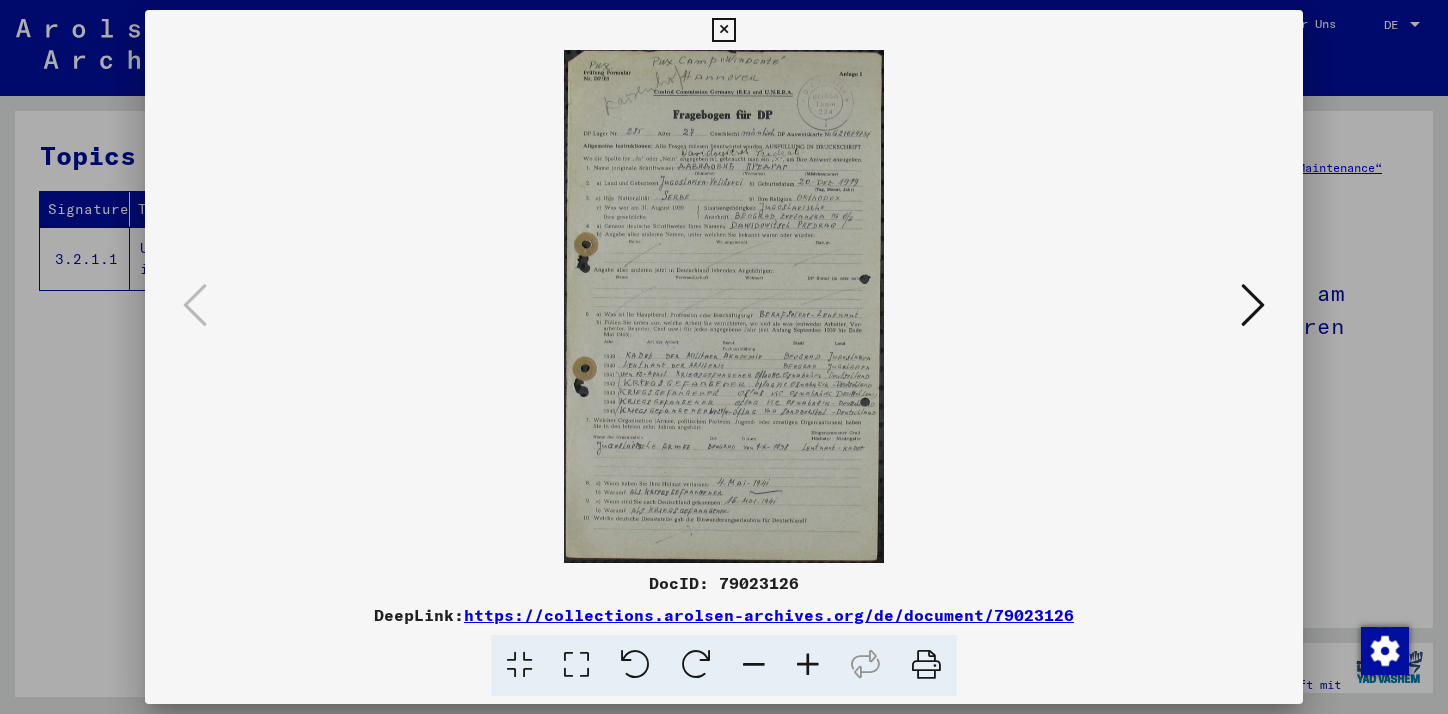 click at bounding box center (1253, 305) 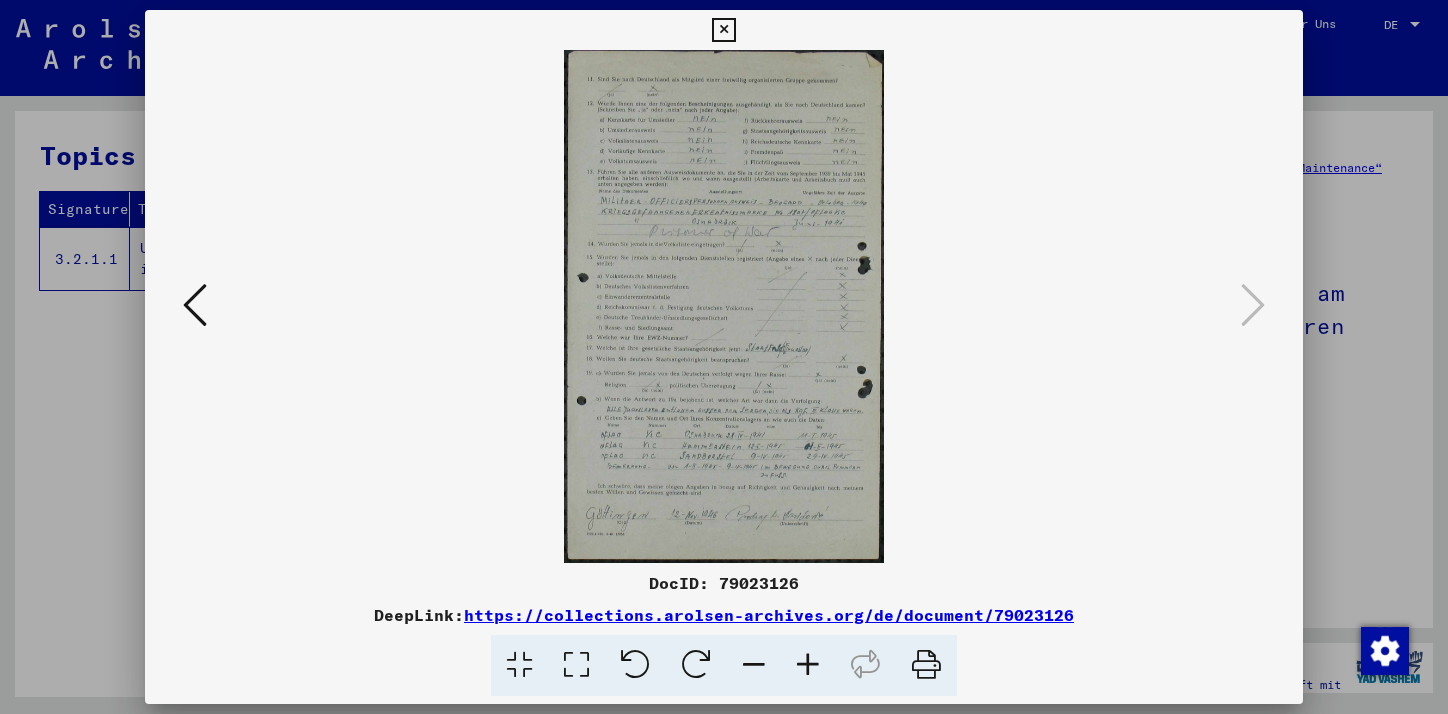 click at bounding box center [723, 30] 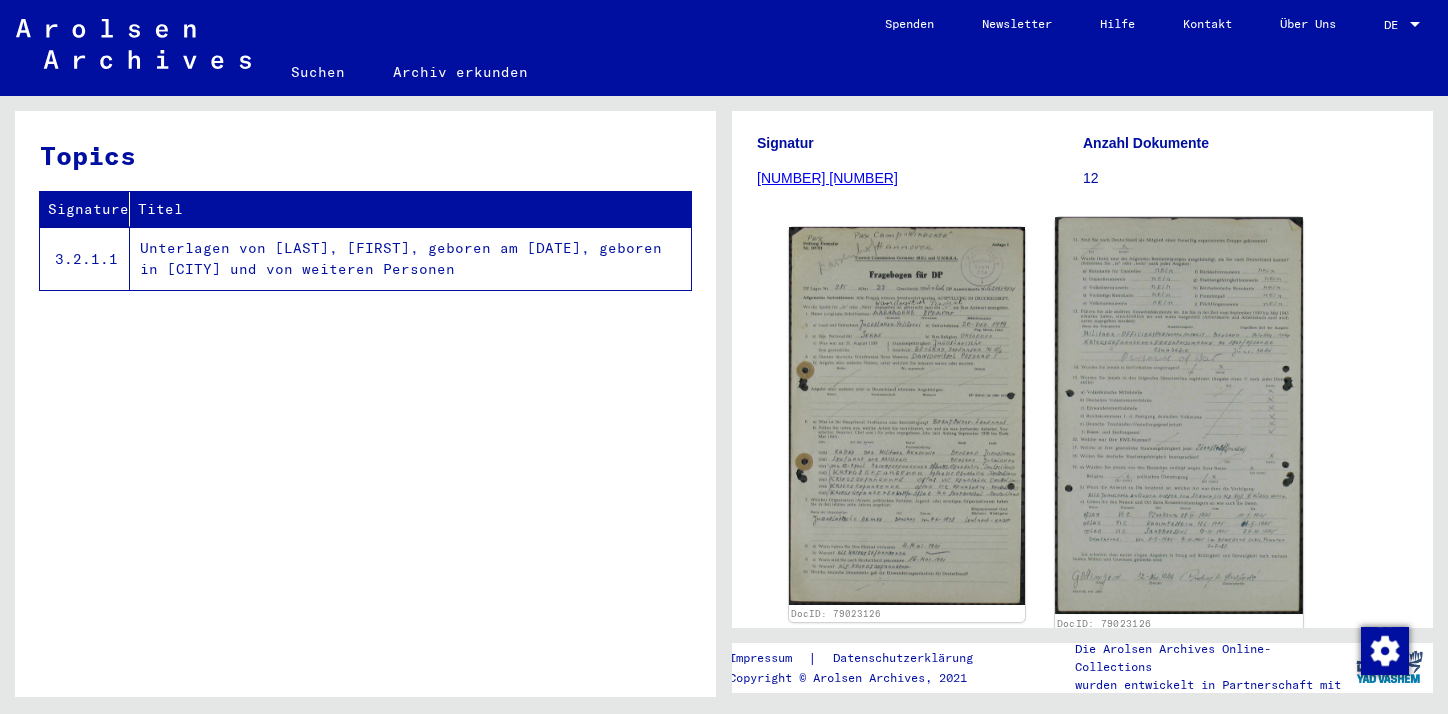 scroll, scrollTop: 253, scrollLeft: 0, axis: vertical 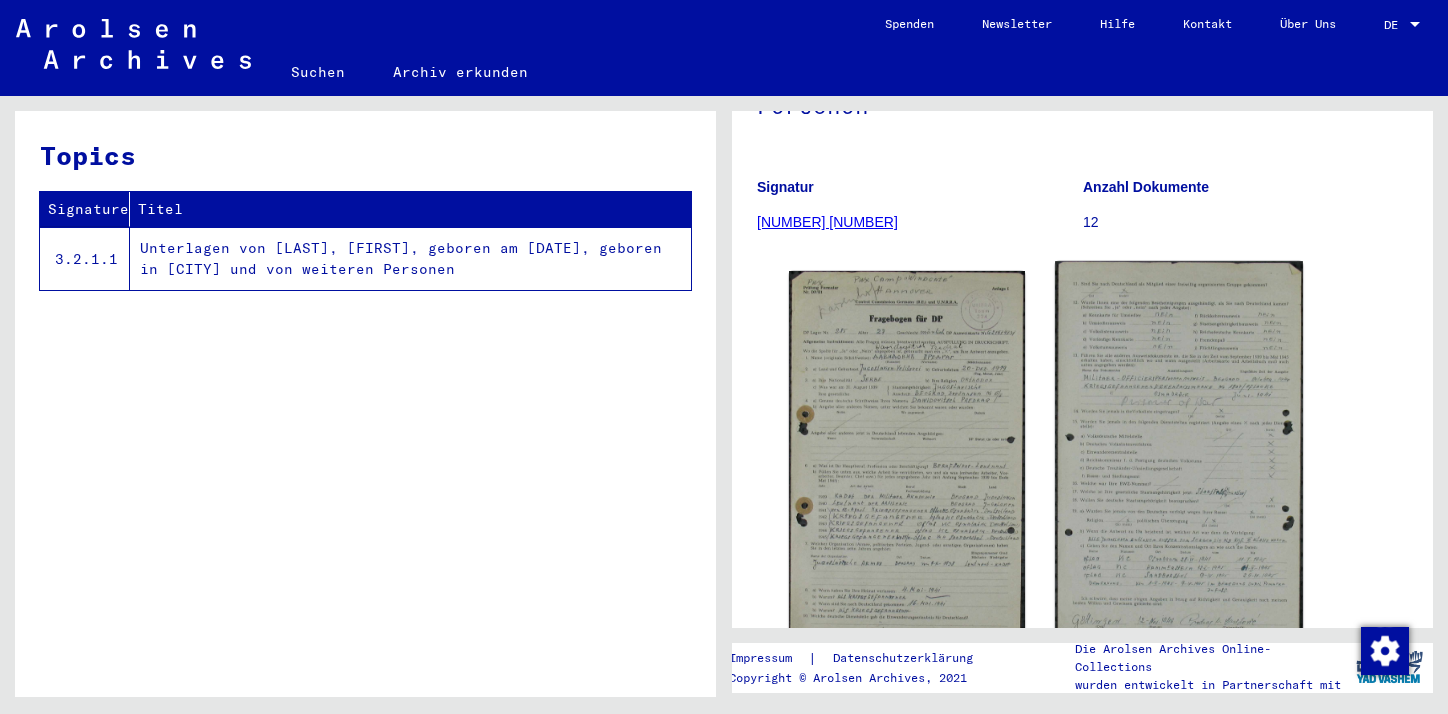 click 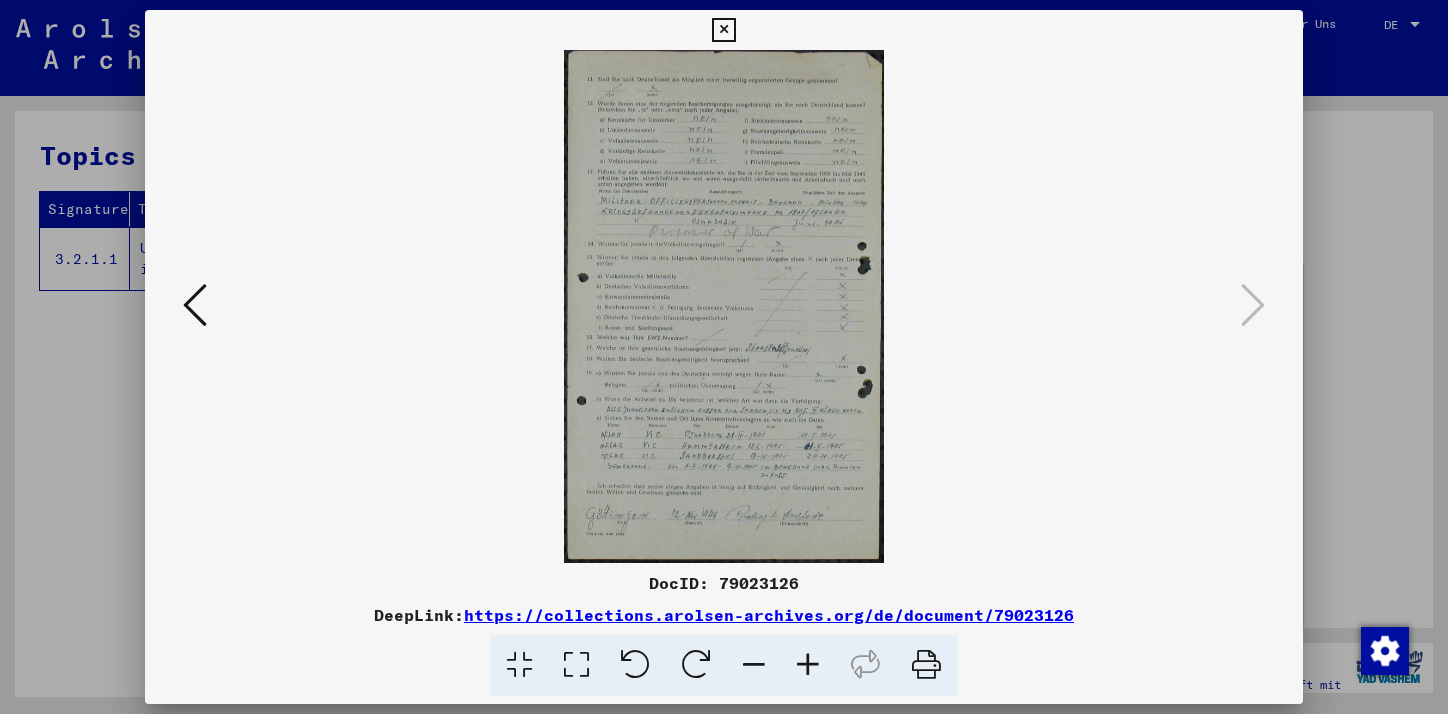 scroll, scrollTop: 253, scrollLeft: 0, axis: vertical 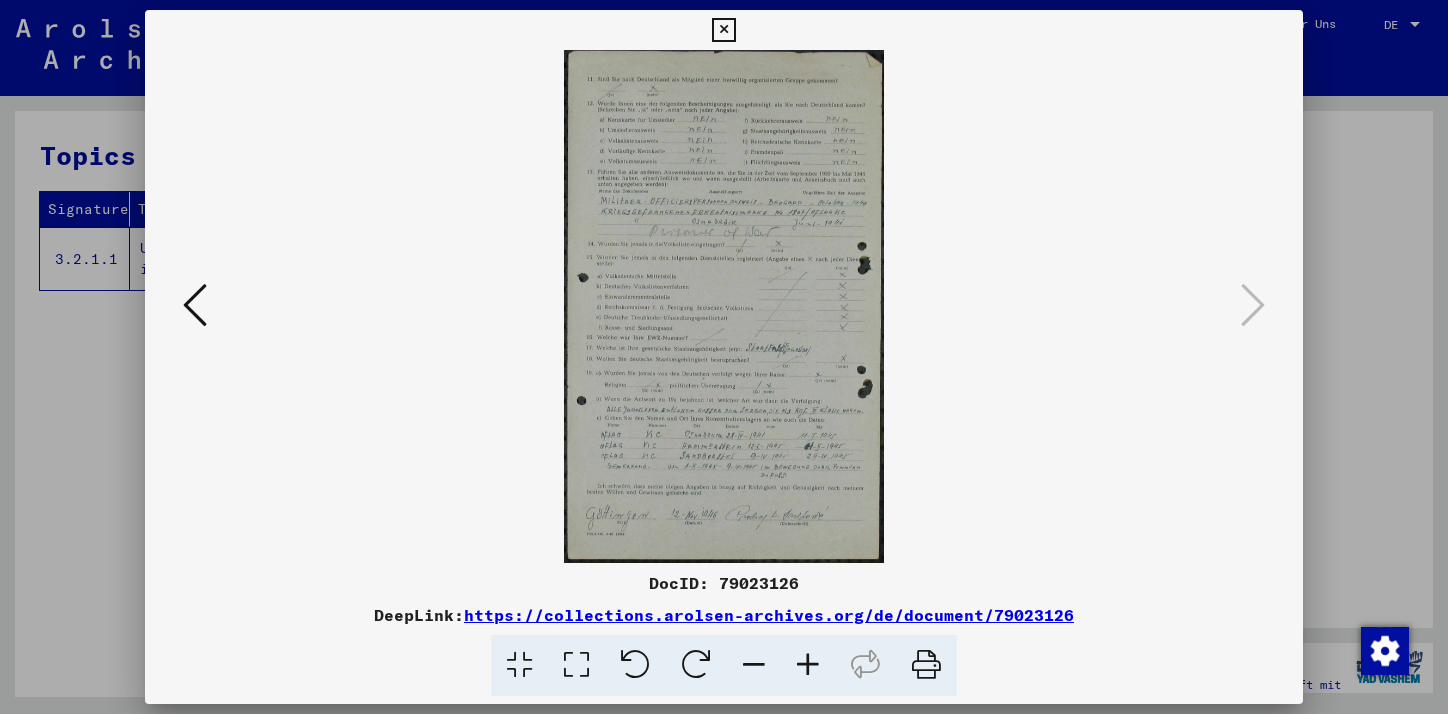 click at bounding box center (723, 30) 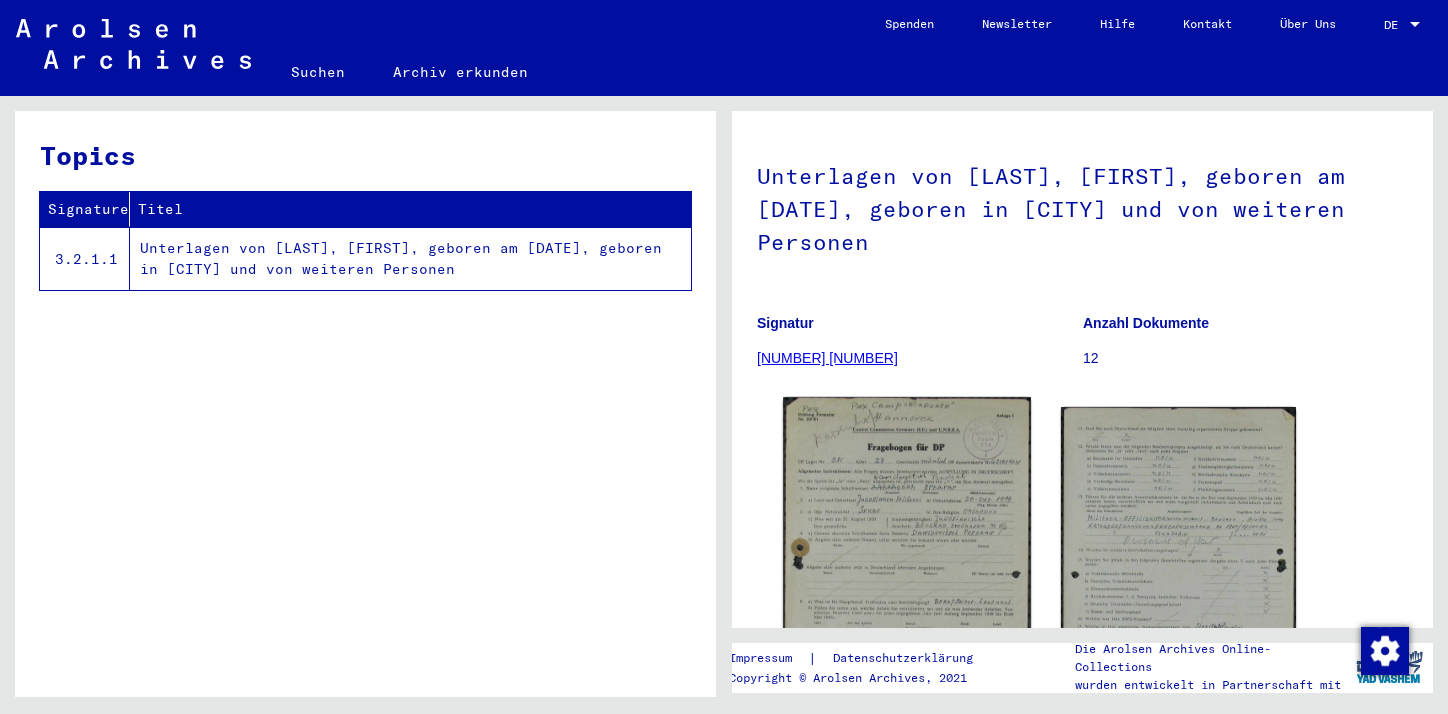 scroll, scrollTop: 109, scrollLeft: 0, axis: vertical 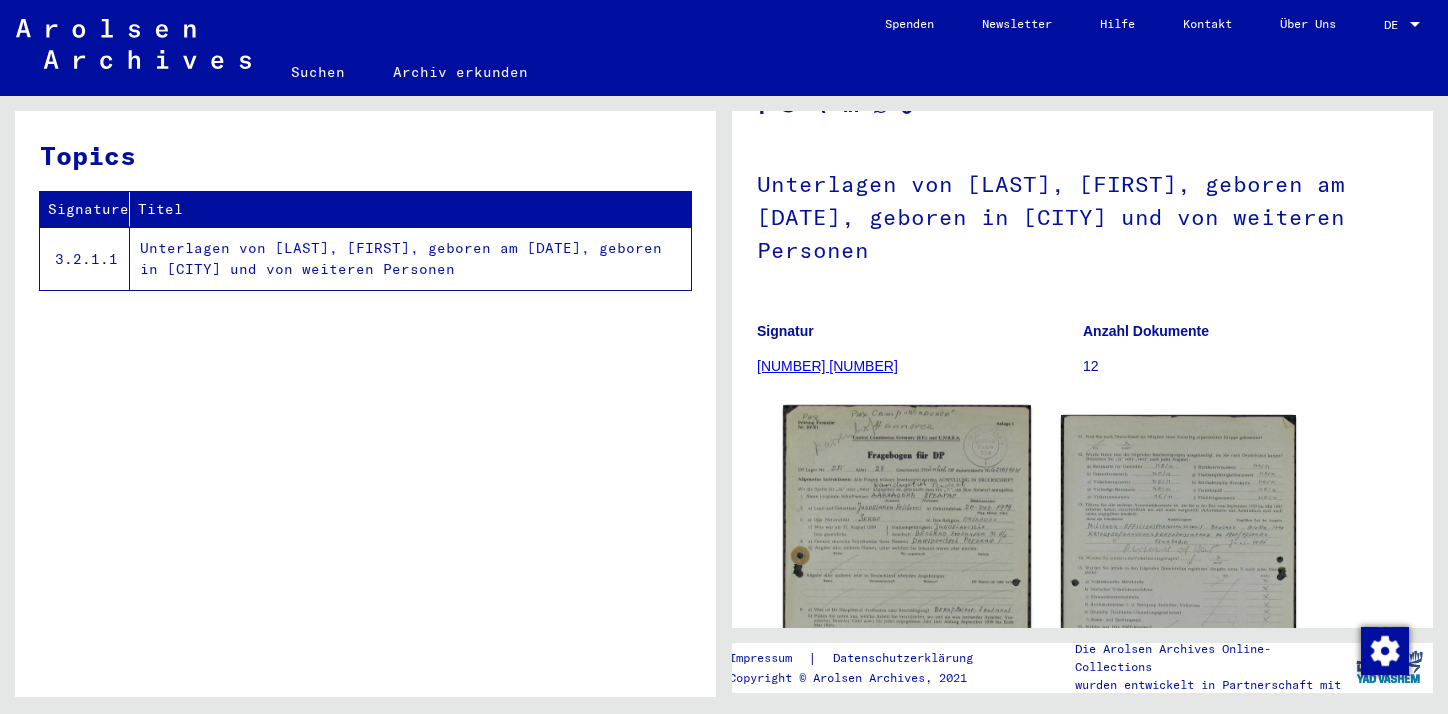 click 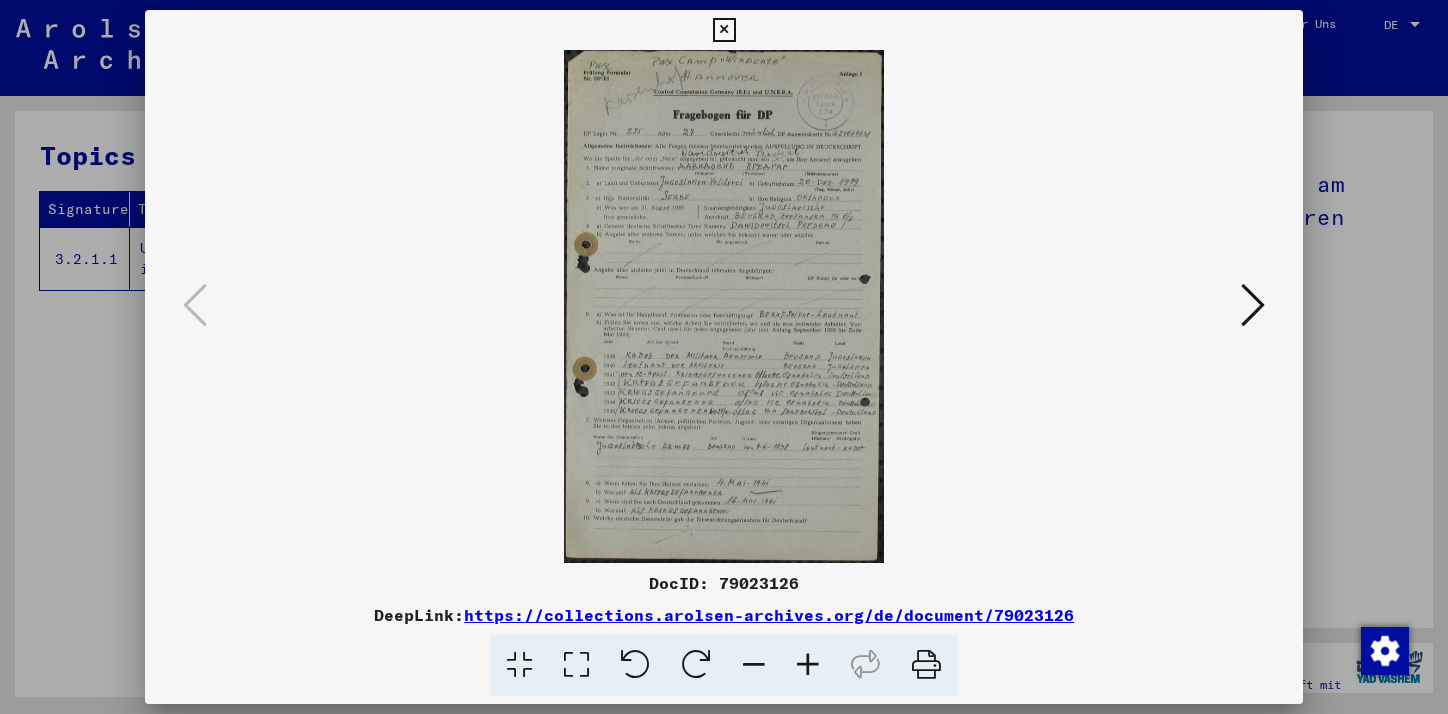 scroll, scrollTop: 109, scrollLeft: 0, axis: vertical 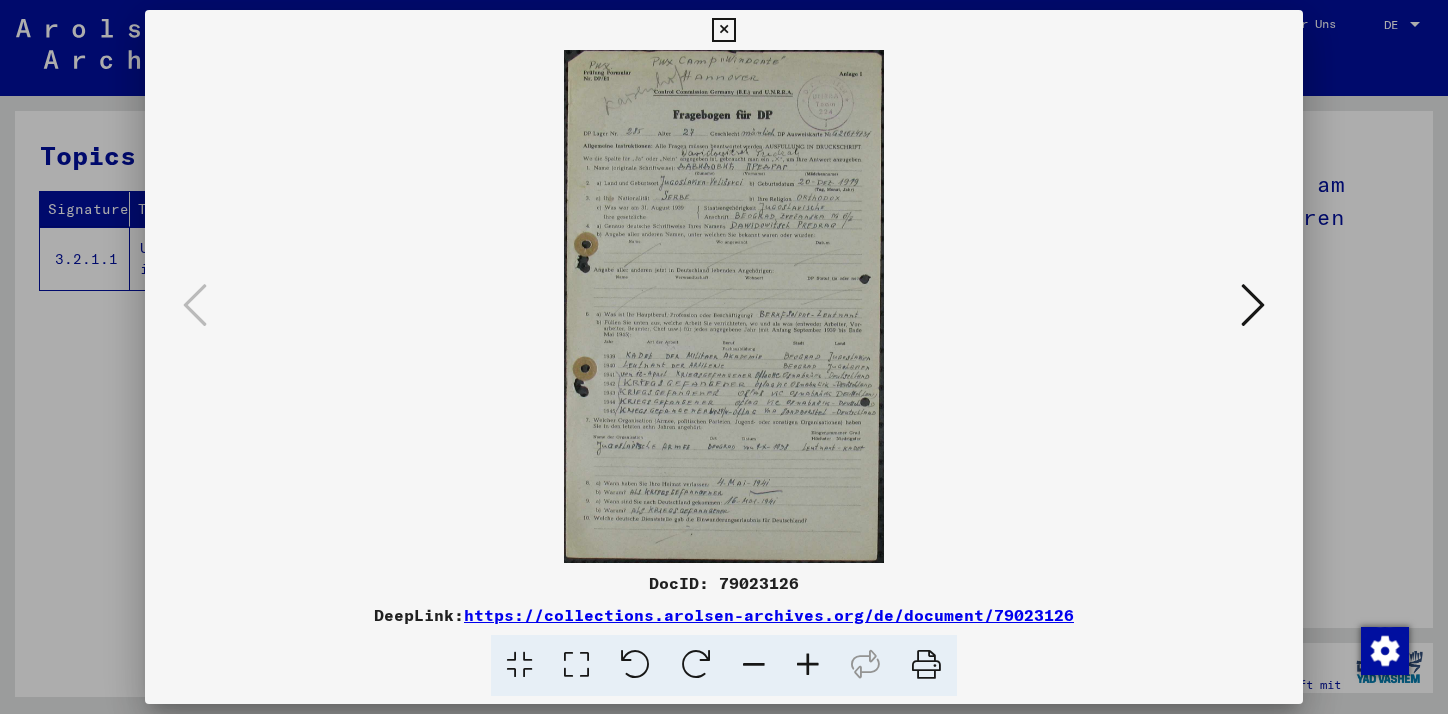 click at bounding box center [1253, 305] 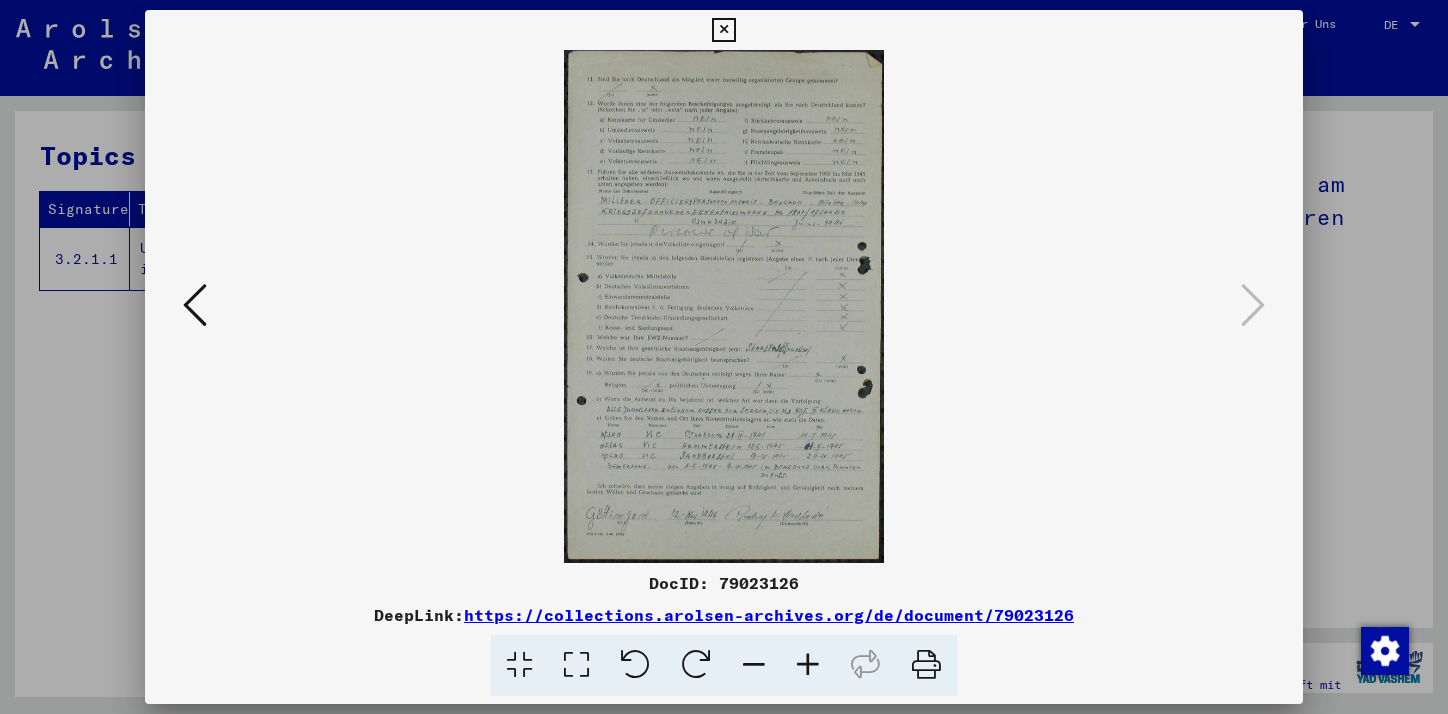 click at bounding box center (723, 30) 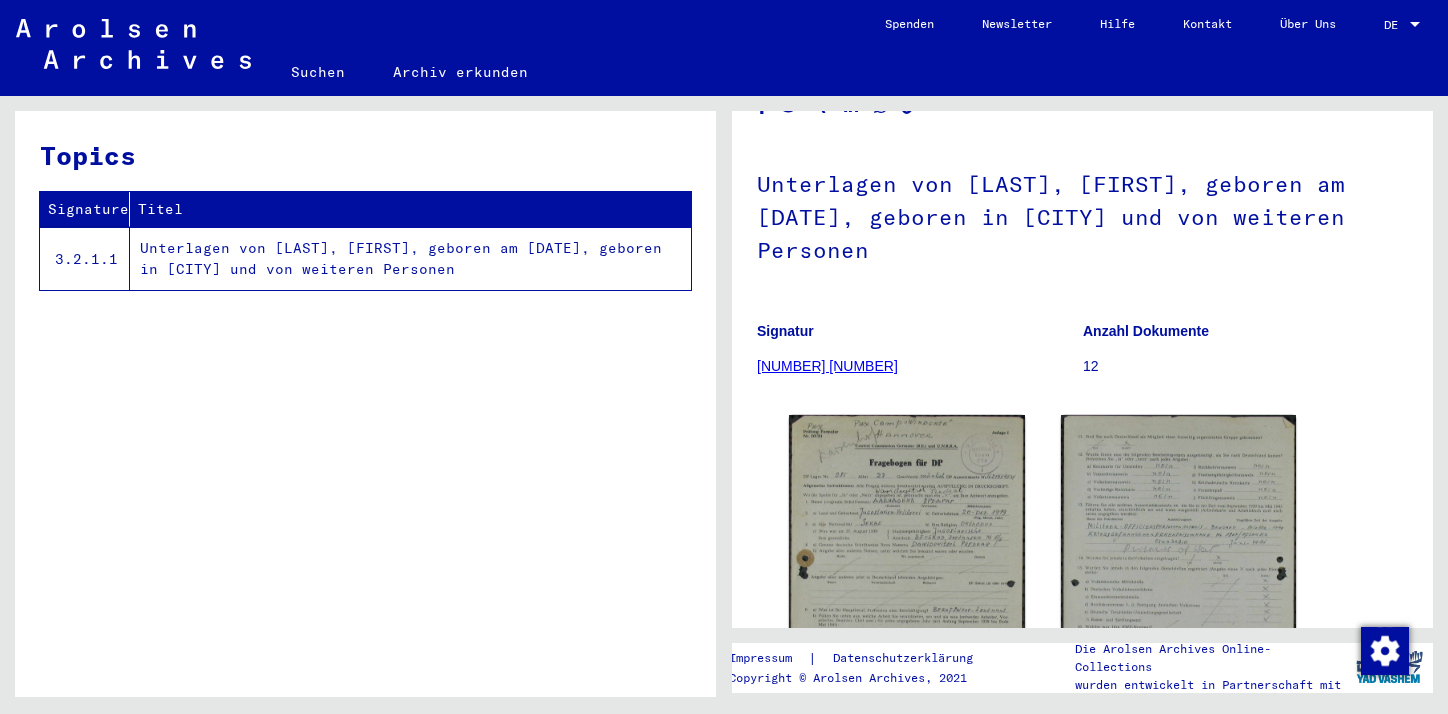 click on "[NUMBER] [NUMBER]" 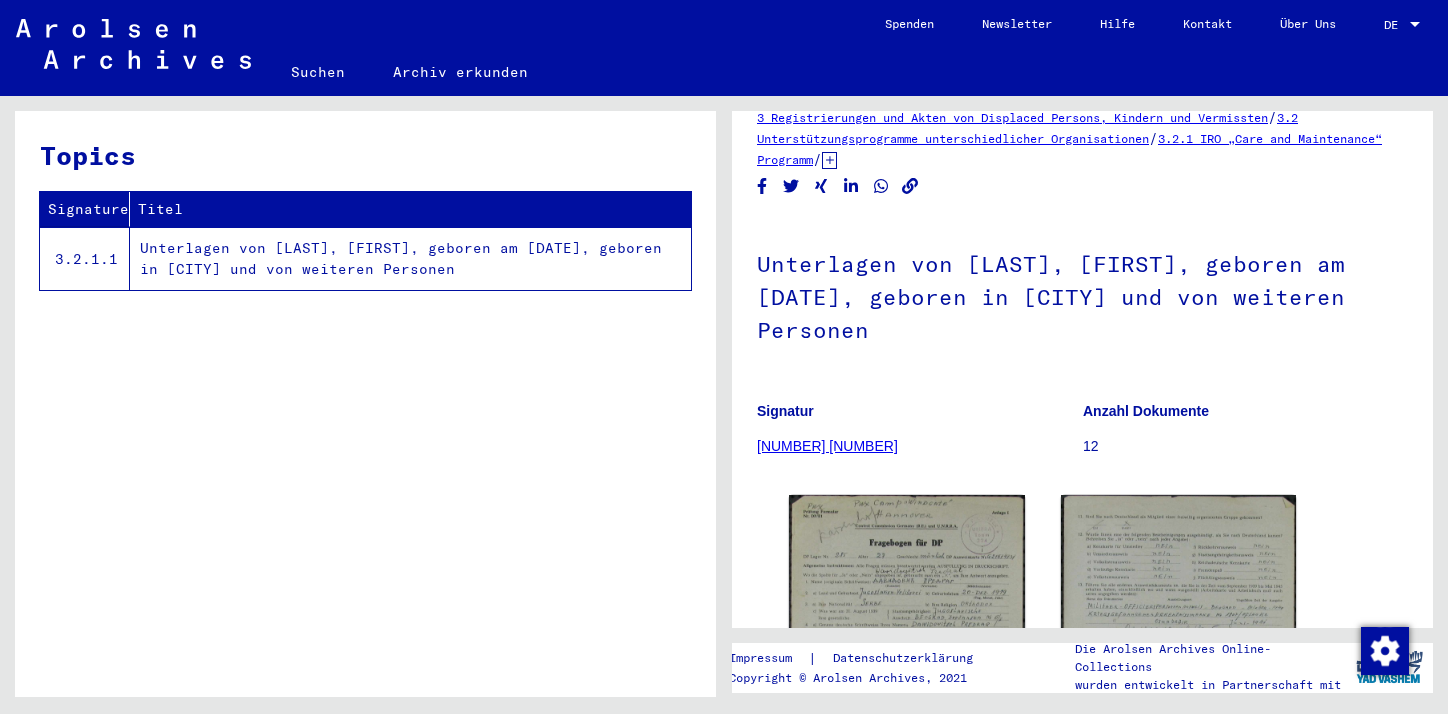 scroll, scrollTop: 0, scrollLeft: 0, axis: both 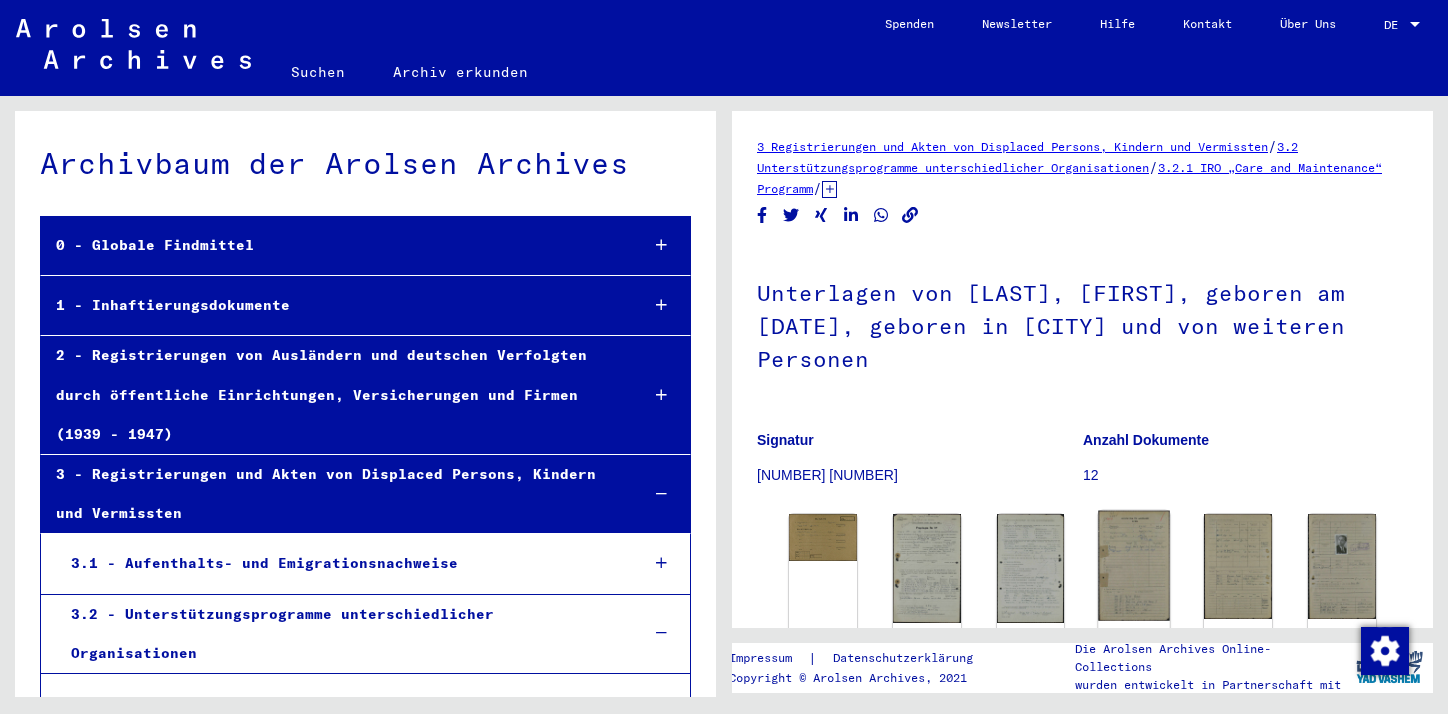 click 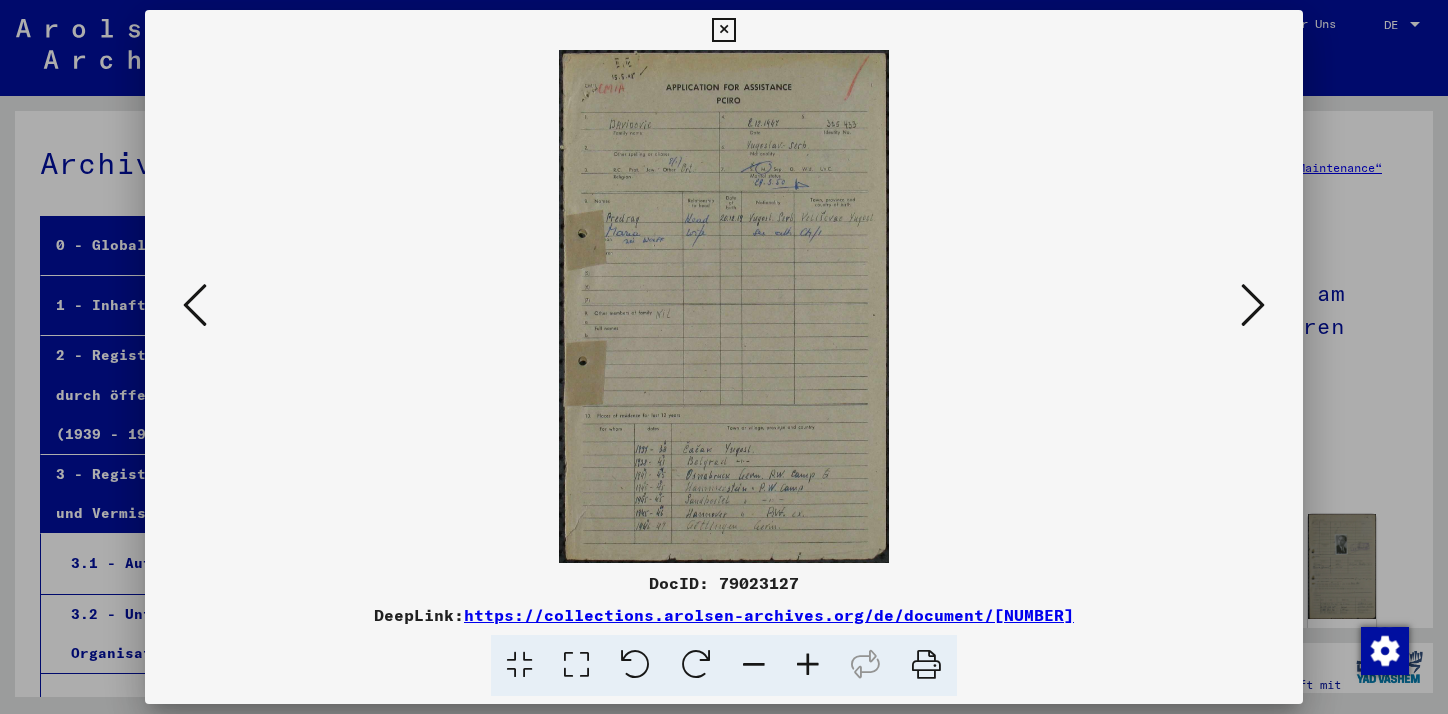 click at bounding box center [808, 665] 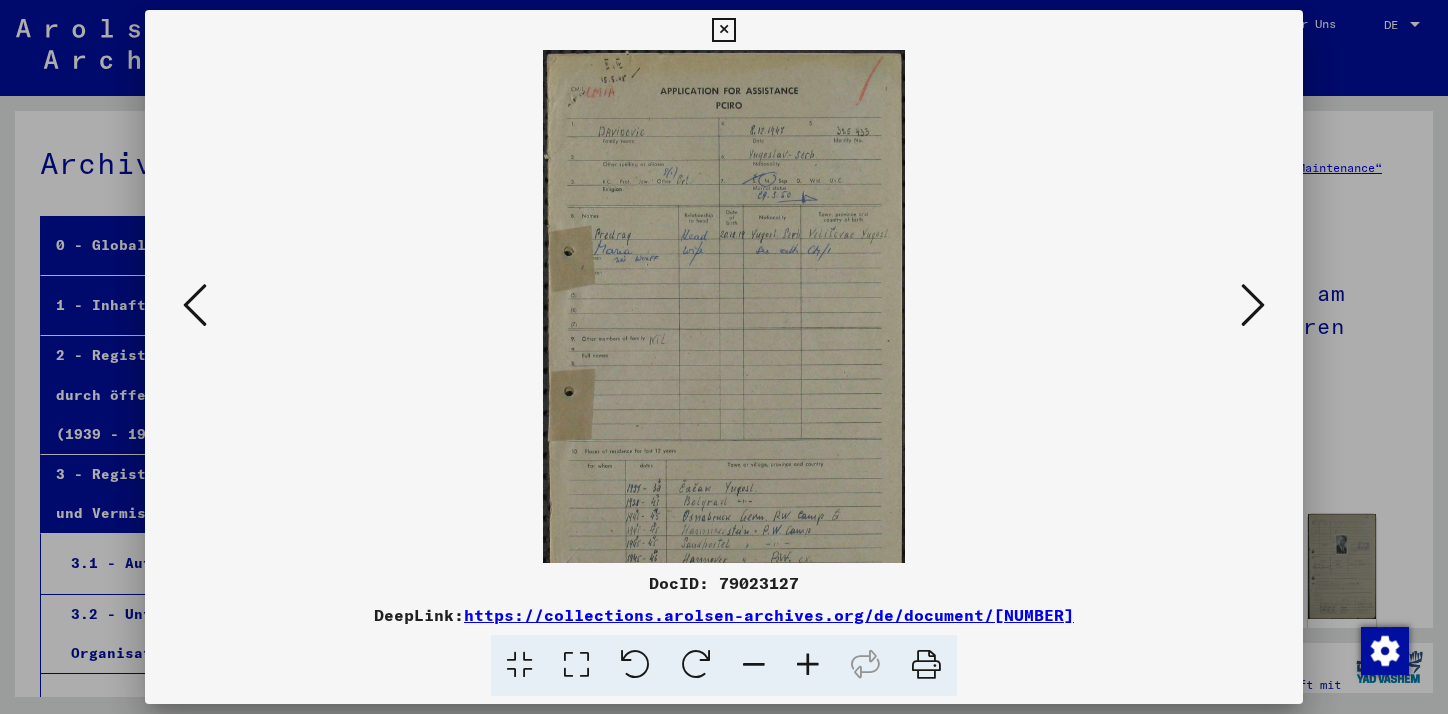 click at bounding box center (808, 665) 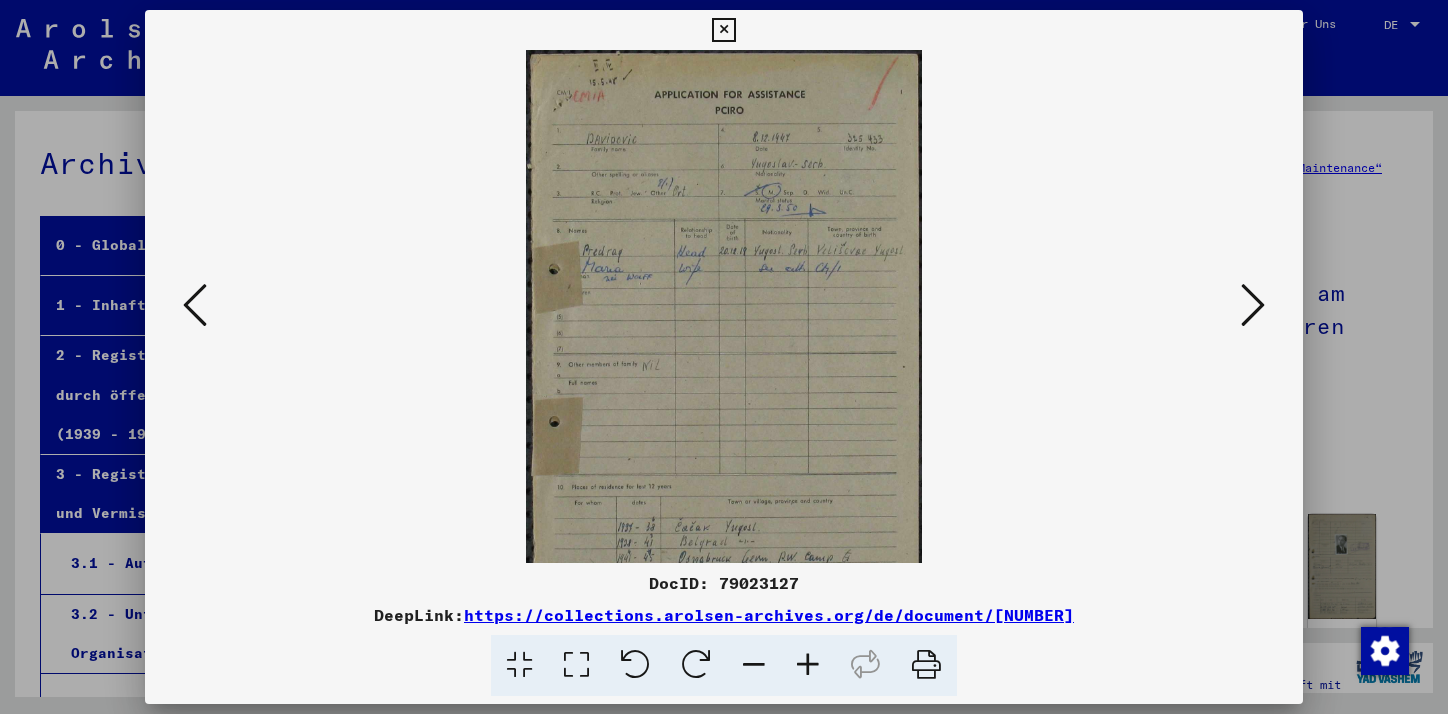 click at bounding box center [808, 665] 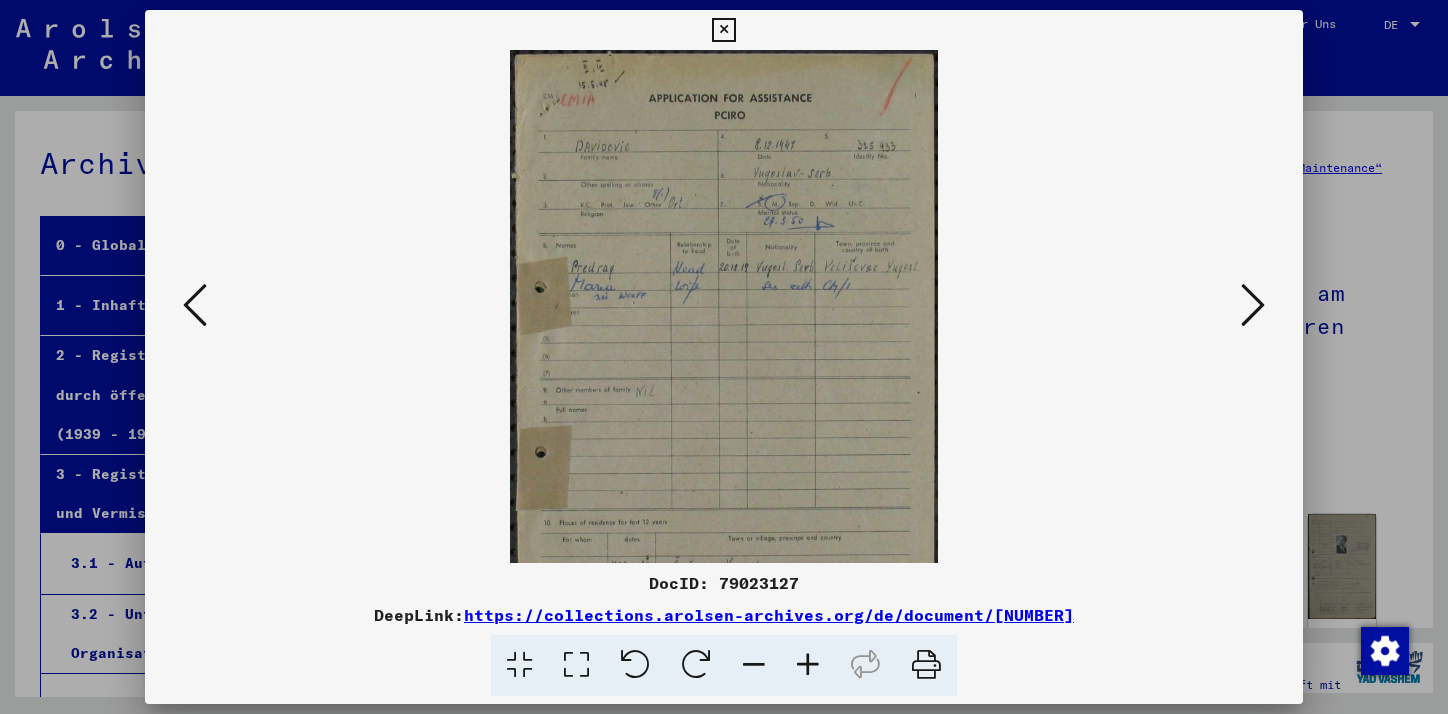 click at bounding box center [808, 665] 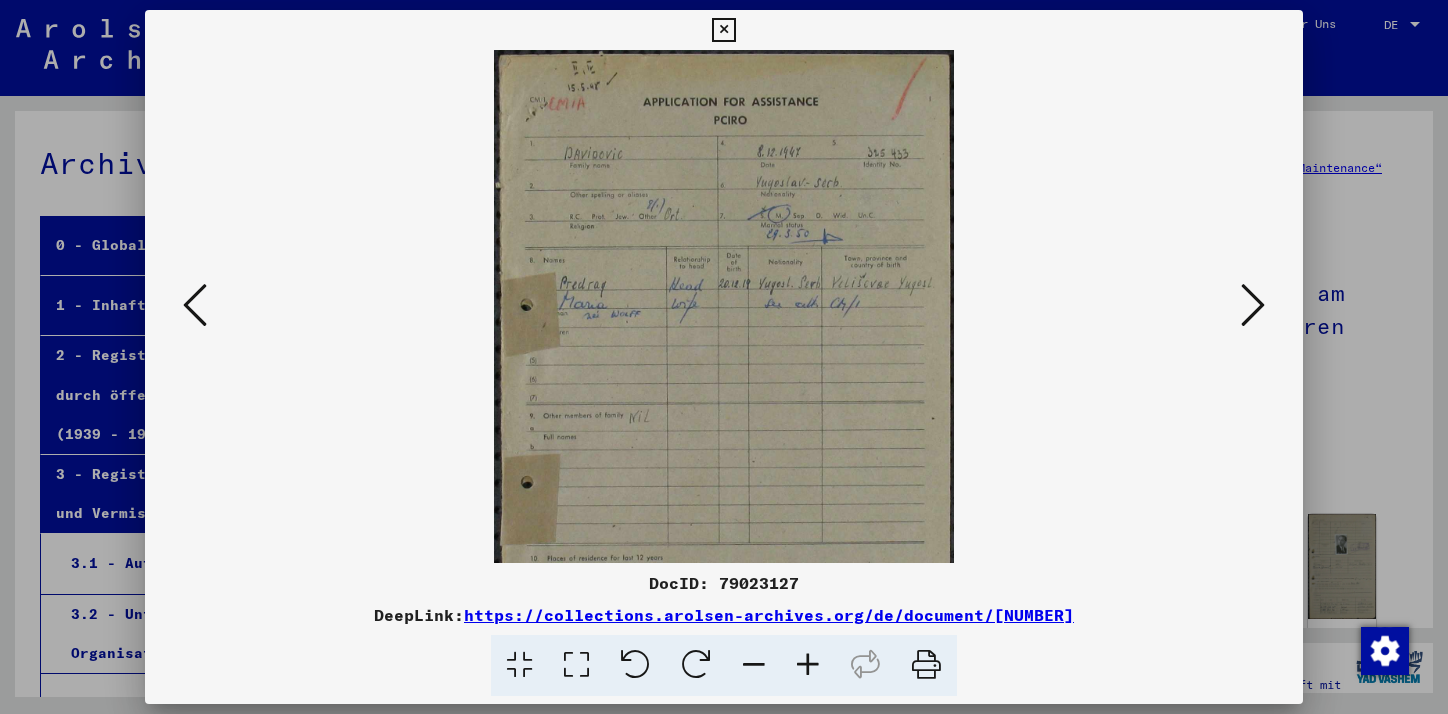 click at bounding box center [808, 665] 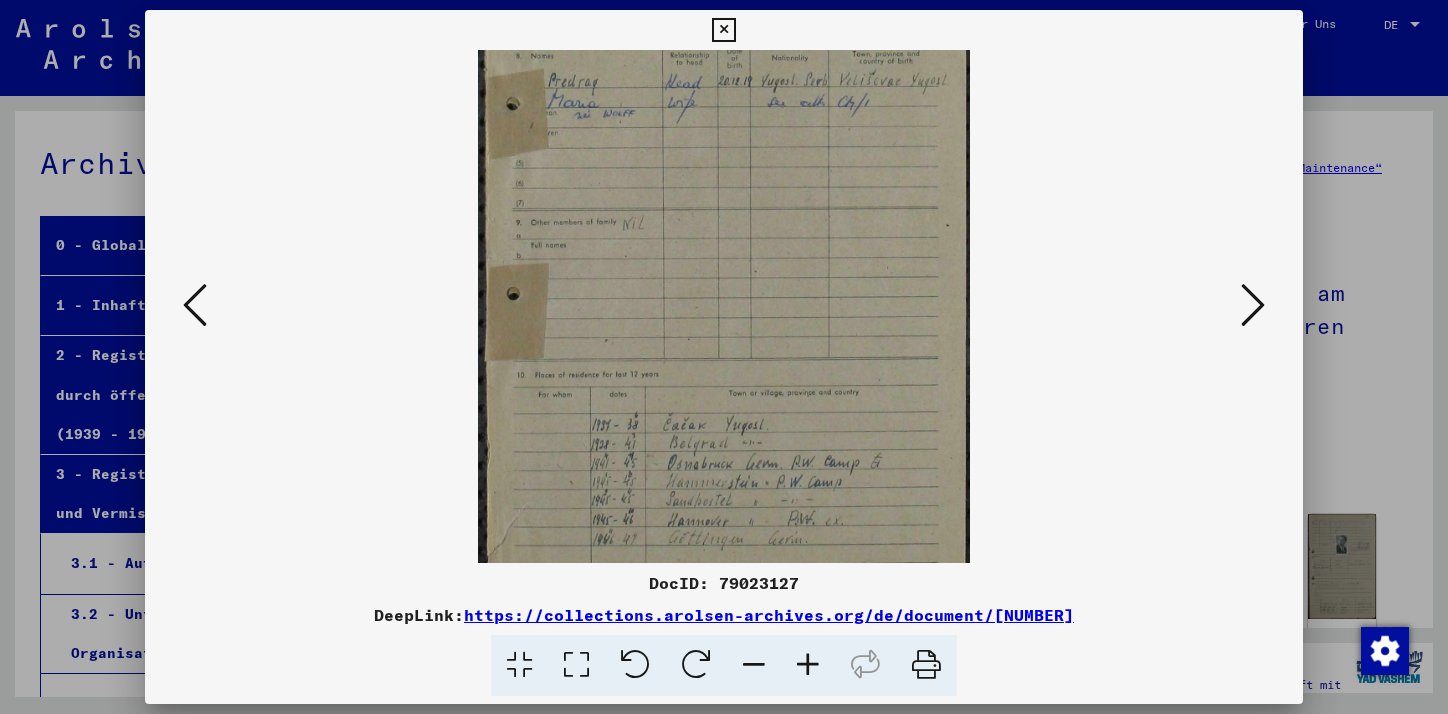 scroll, scrollTop: 250, scrollLeft: 0, axis: vertical 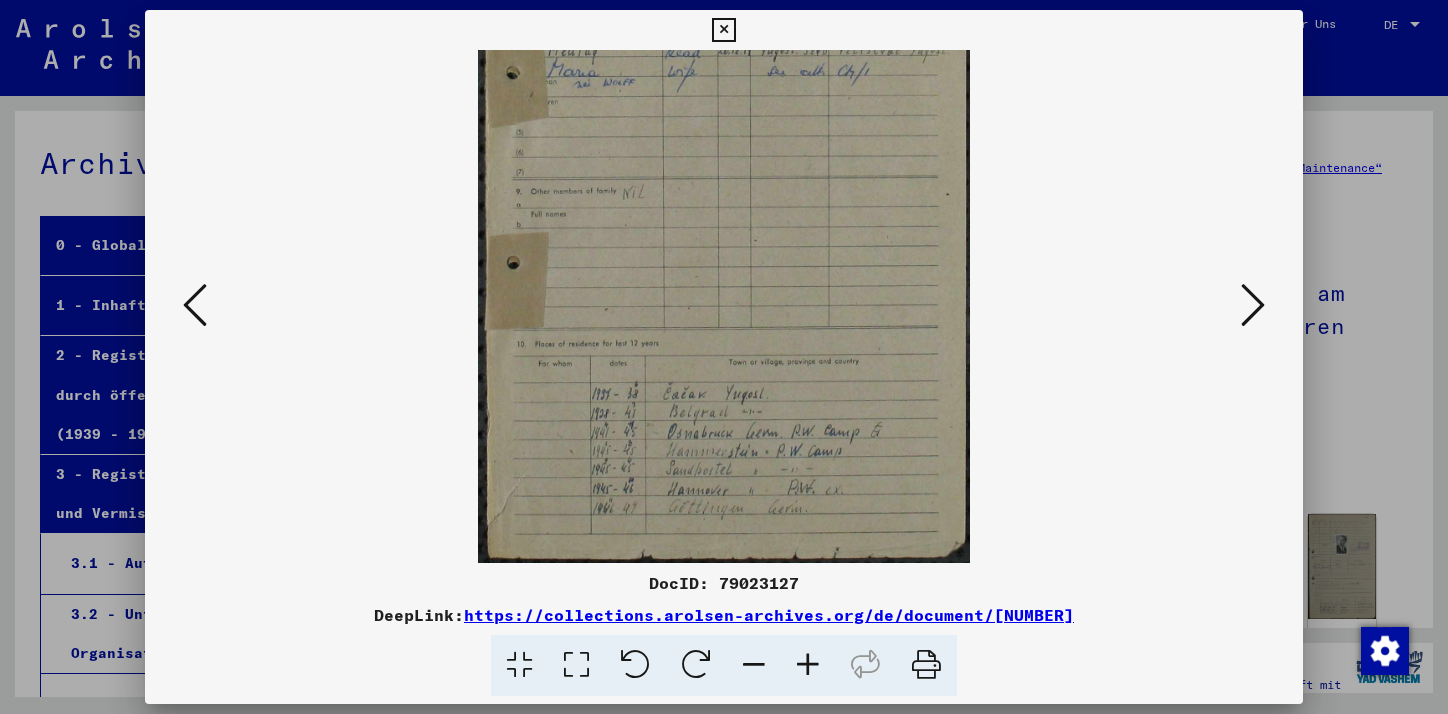 drag, startPoint x: 765, startPoint y: 417, endPoint x: 702, endPoint y: 109, distance: 314.37717 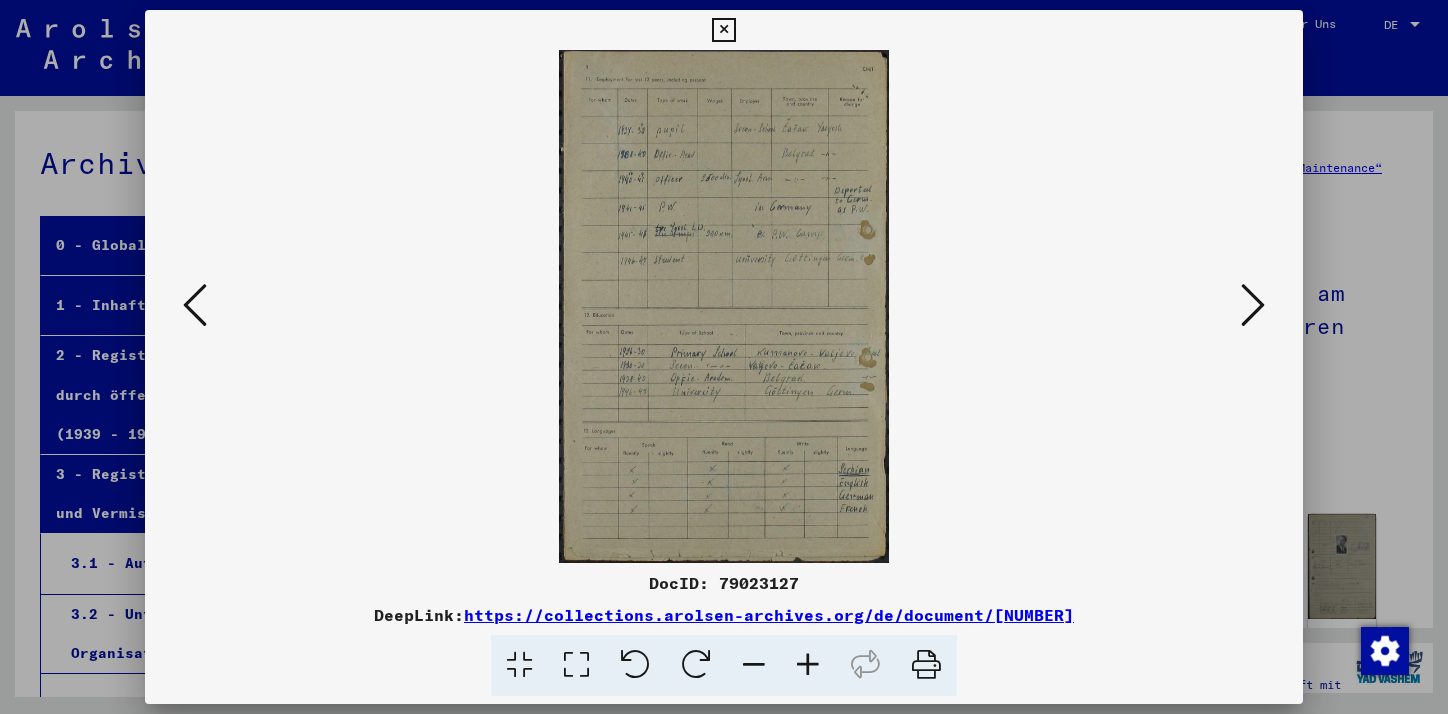 scroll, scrollTop: 0, scrollLeft: 0, axis: both 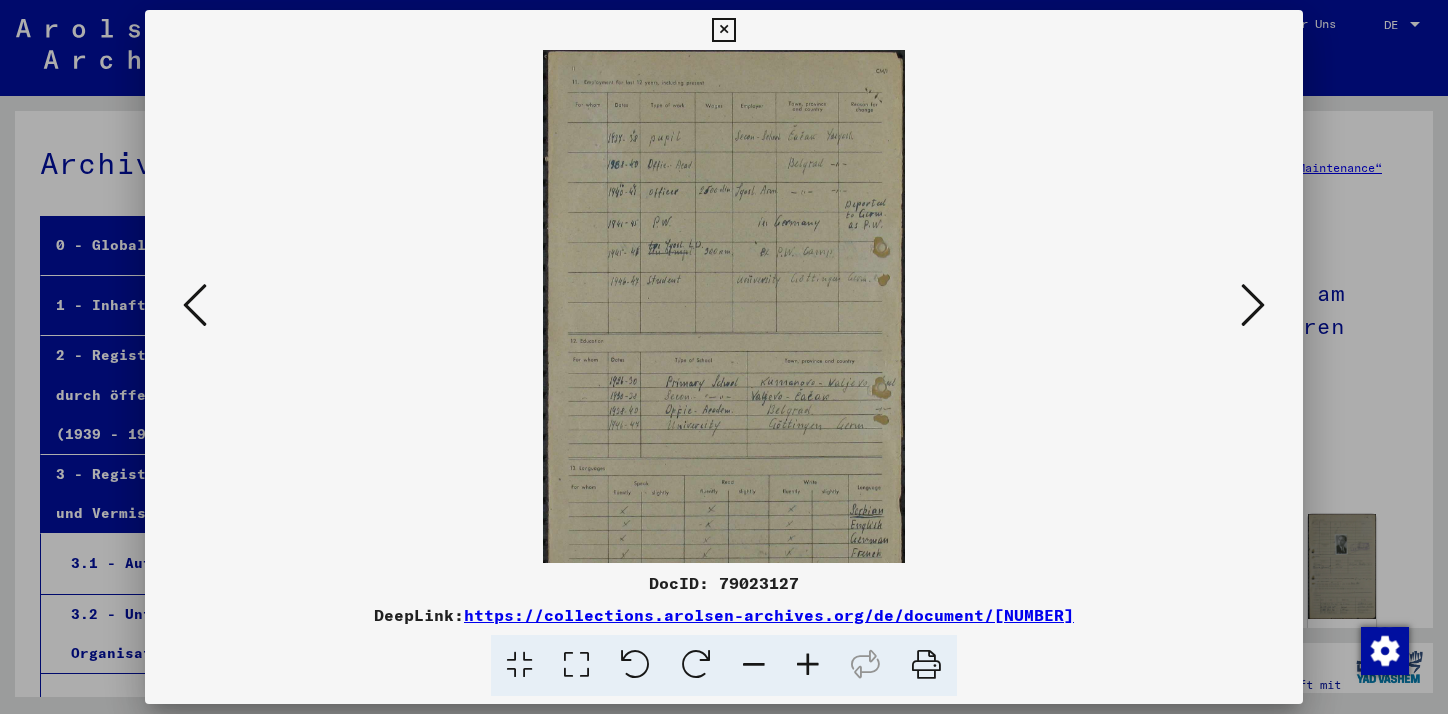 click at bounding box center [808, 665] 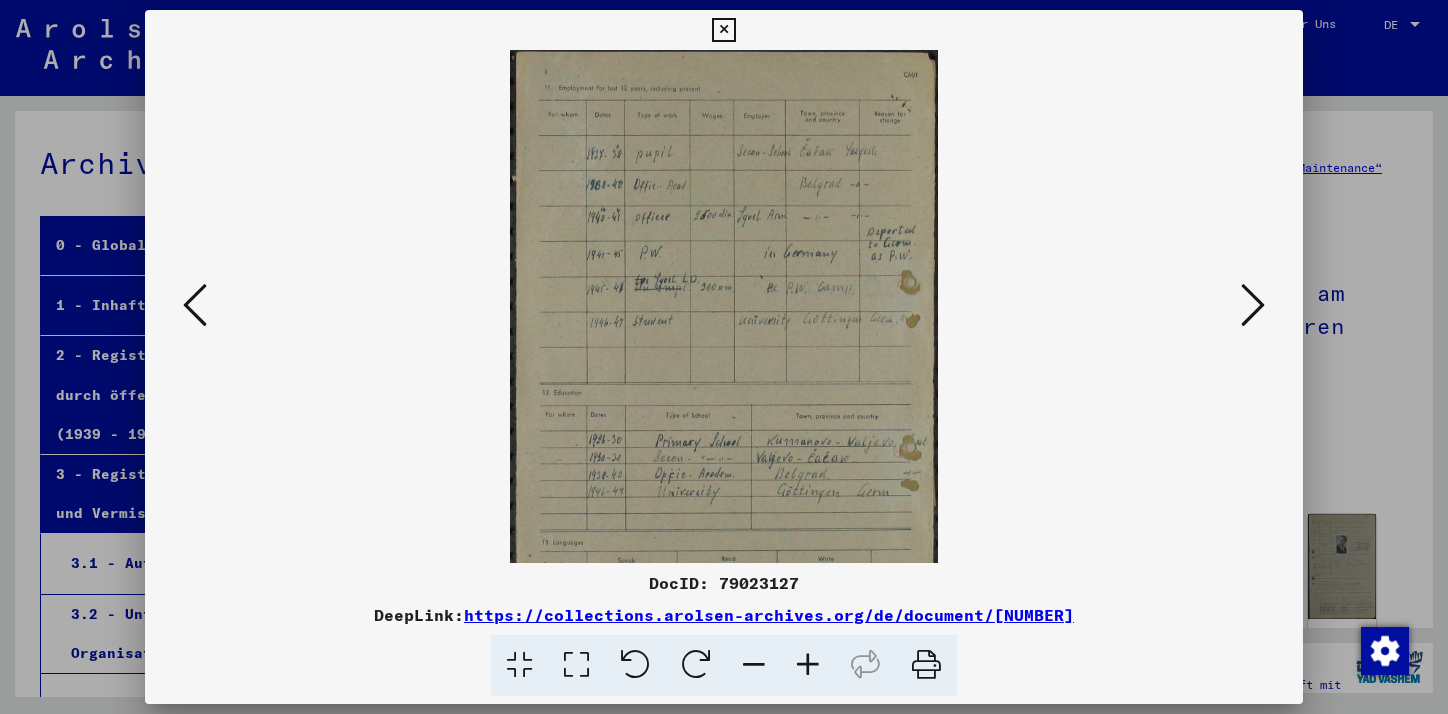 click at bounding box center (808, 665) 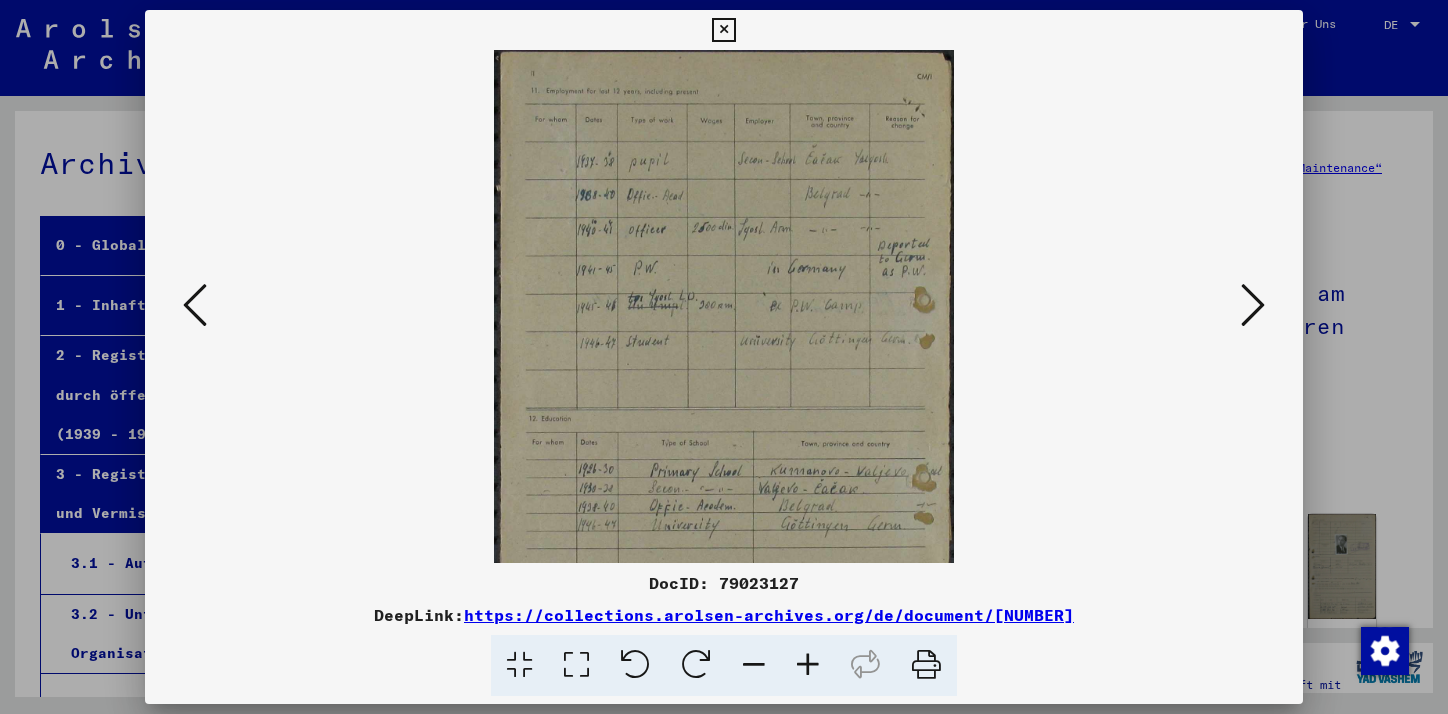 click at bounding box center [808, 665] 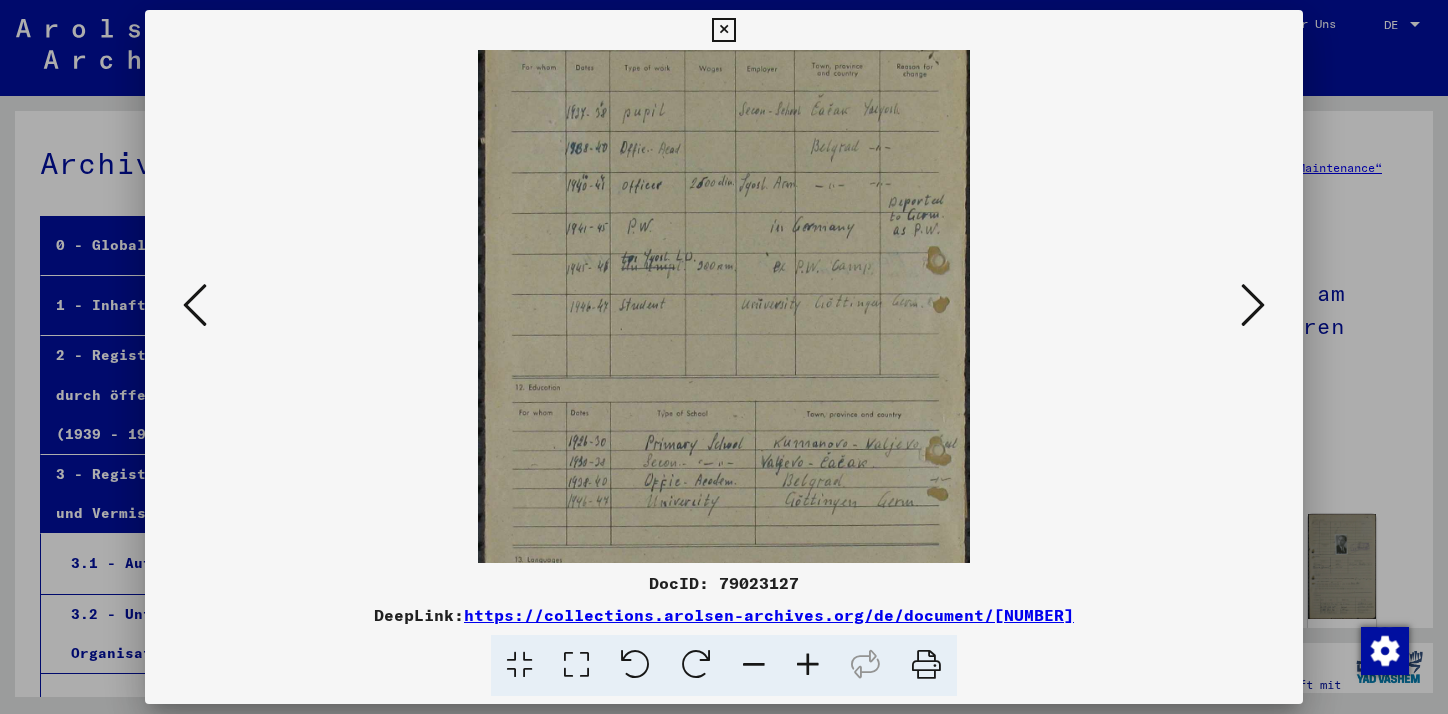 scroll, scrollTop: 146, scrollLeft: 0, axis: vertical 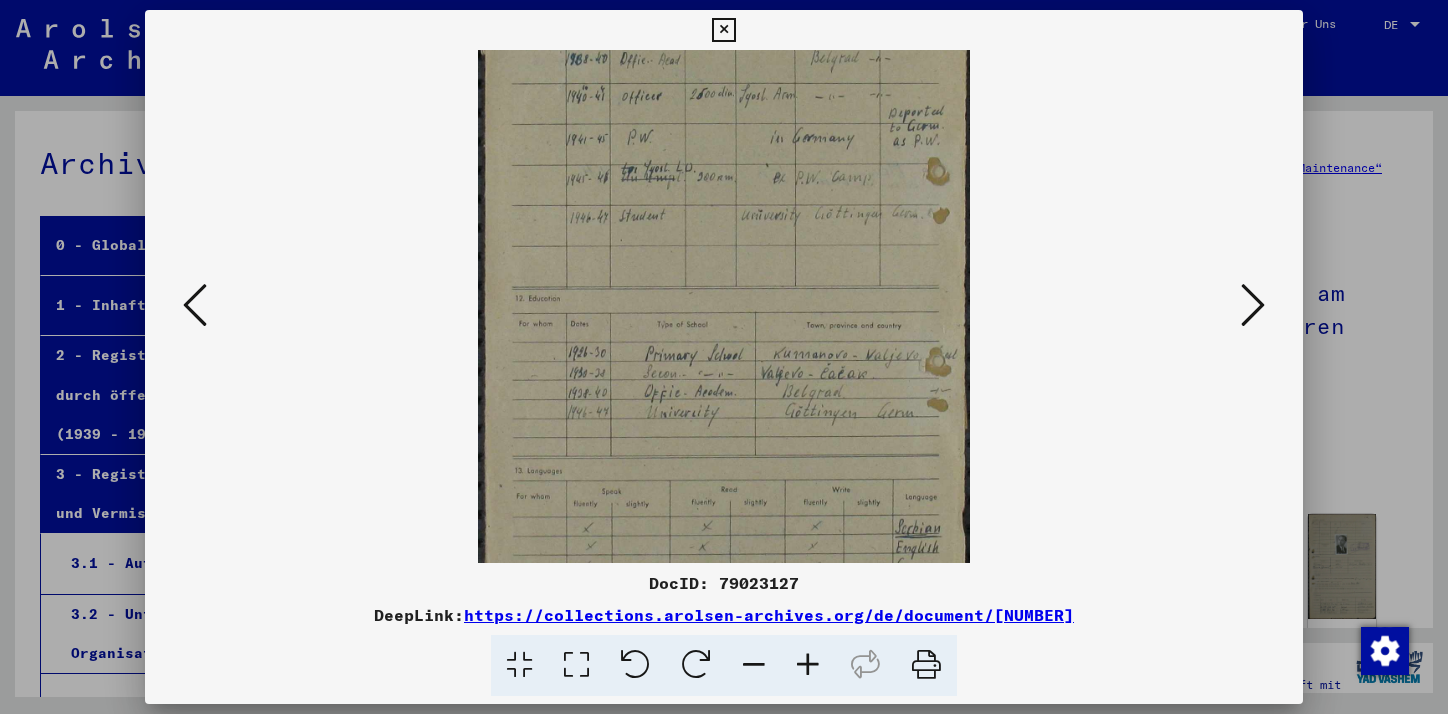drag, startPoint x: 816, startPoint y: 447, endPoint x: 806, endPoint y: 301, distance: 146.34207 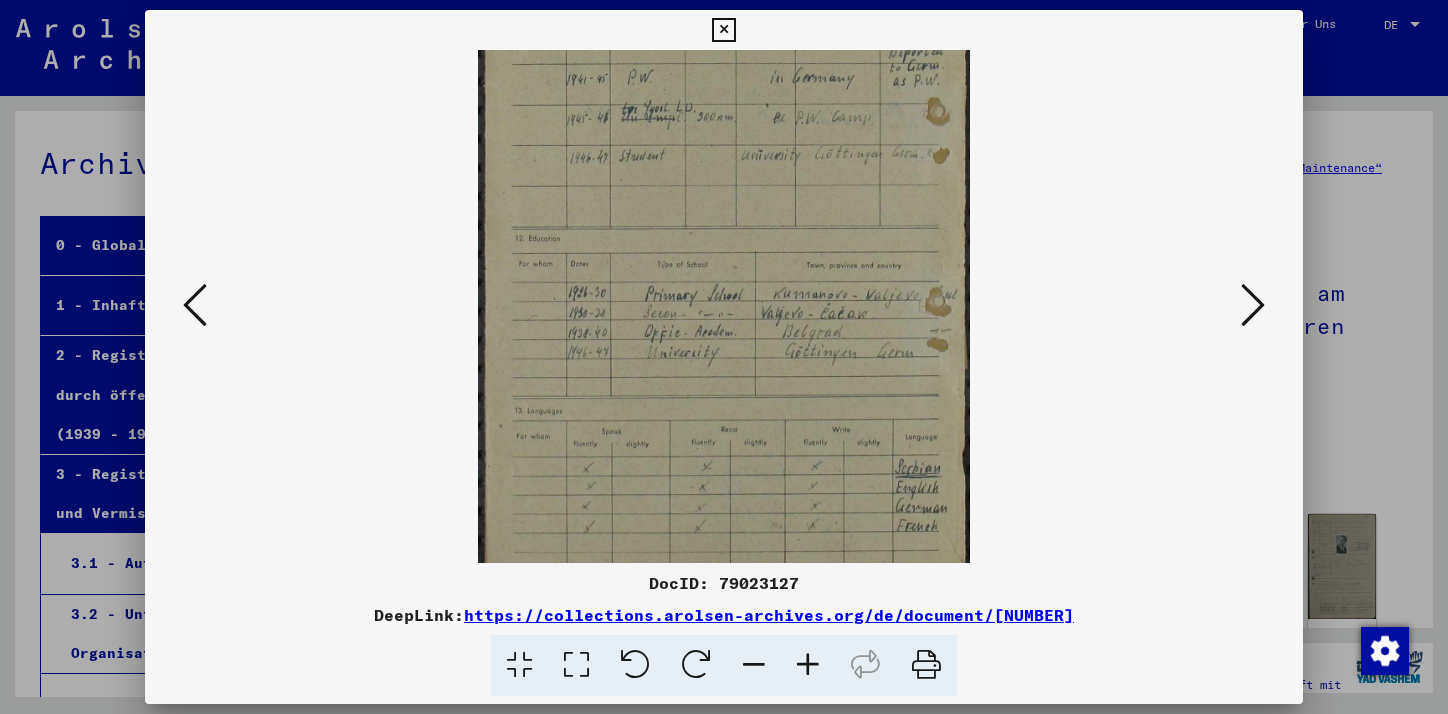 scroll, scrollTop: 217, scrollLeft: 0, axis: vertical 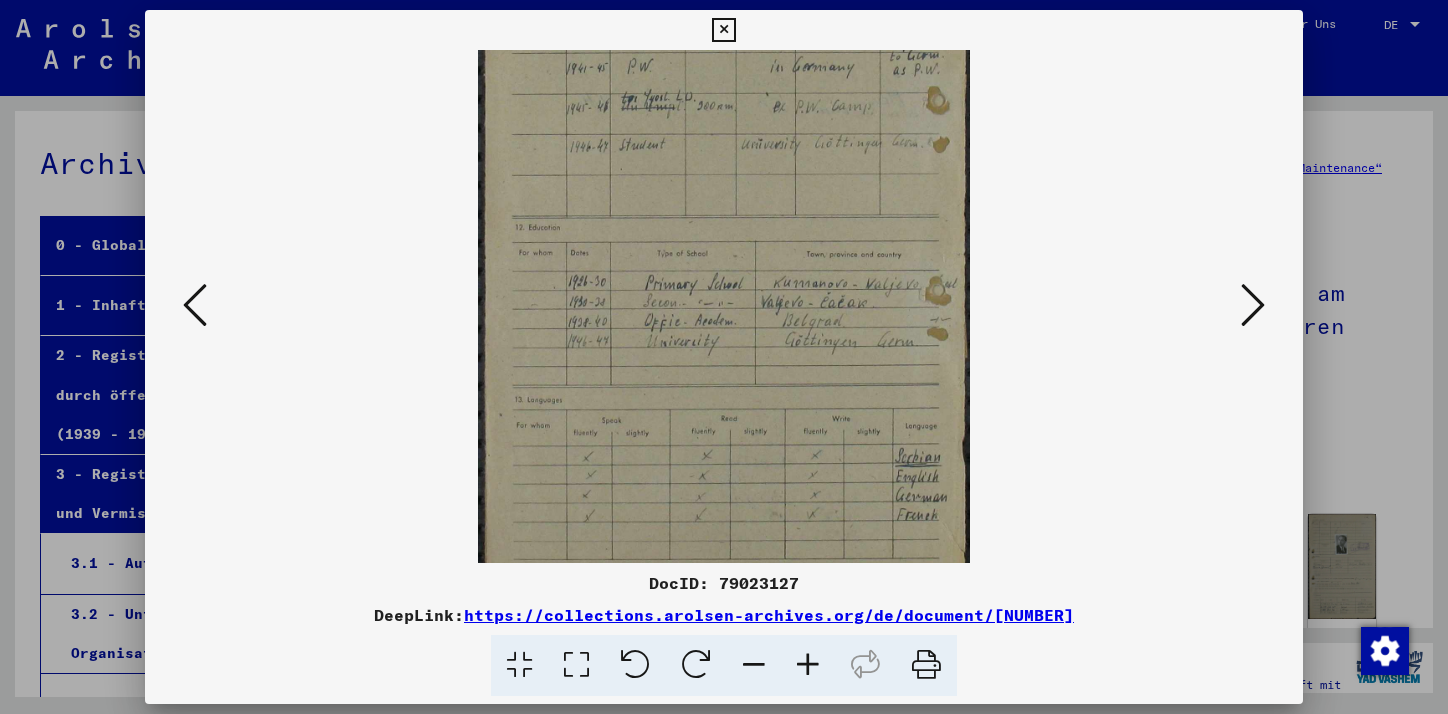 drag, startPoint x: 852, startPoint y: 466, endPoint x: 823, endPoint y: 395, distance: 76.6942 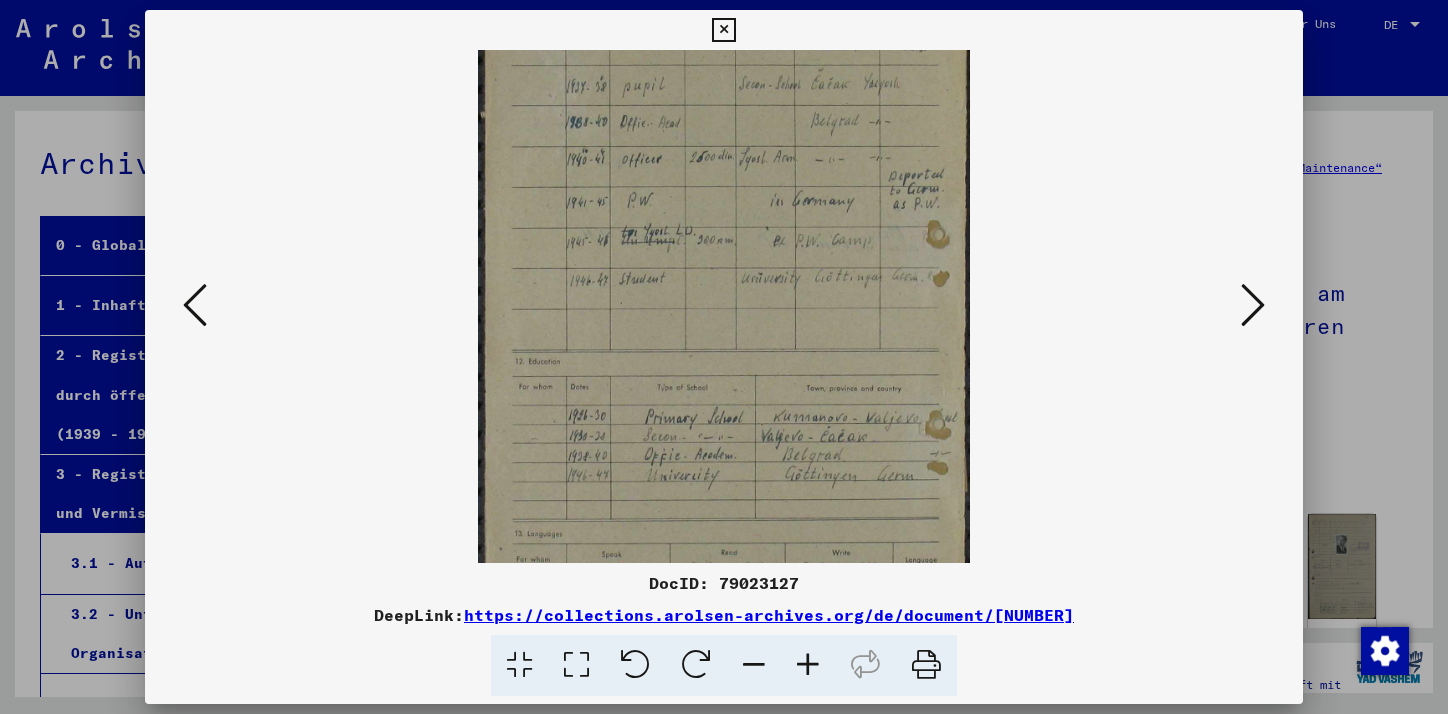 scroll, scrollTop: 122, scrollLeft: 0, axis: vertical 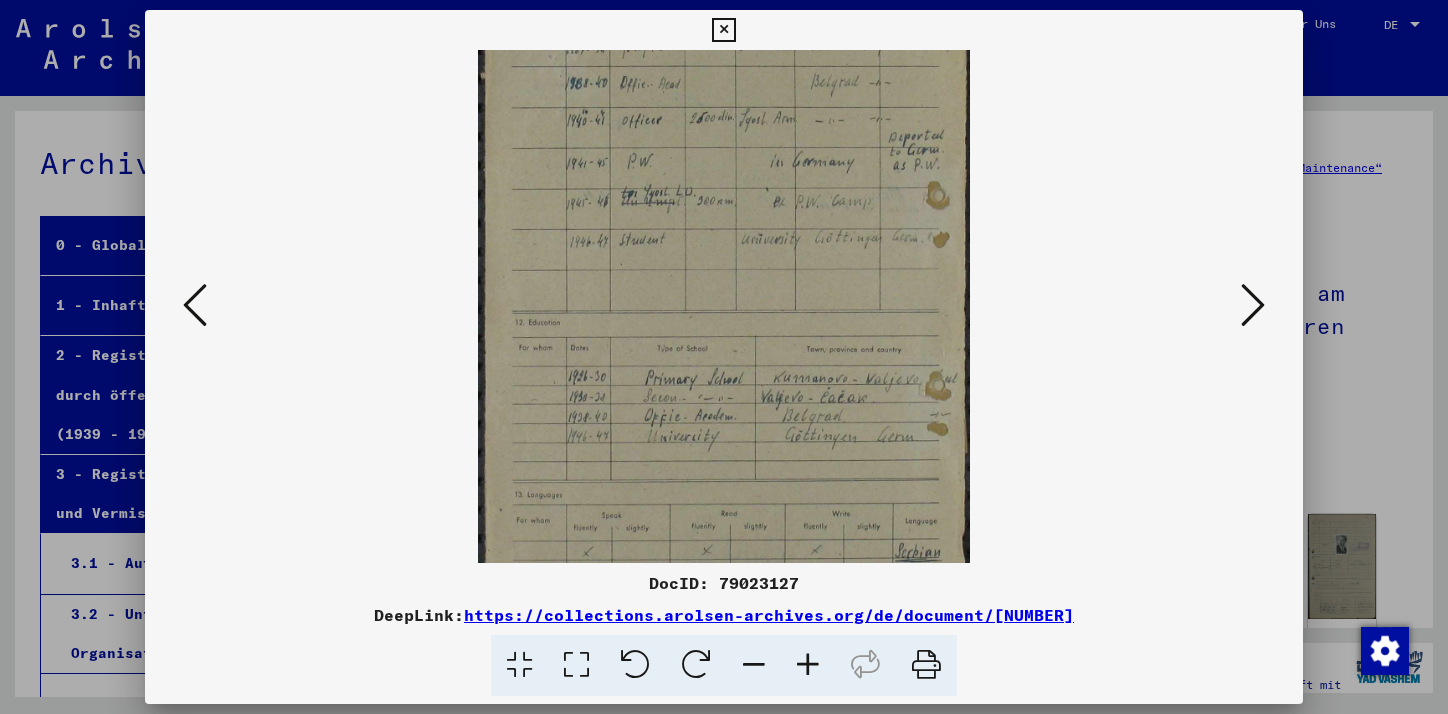 drag, startPoint x: 885, startPoint y: 280, endPoint x: 926, endPoint y: 453, distance: 177.792 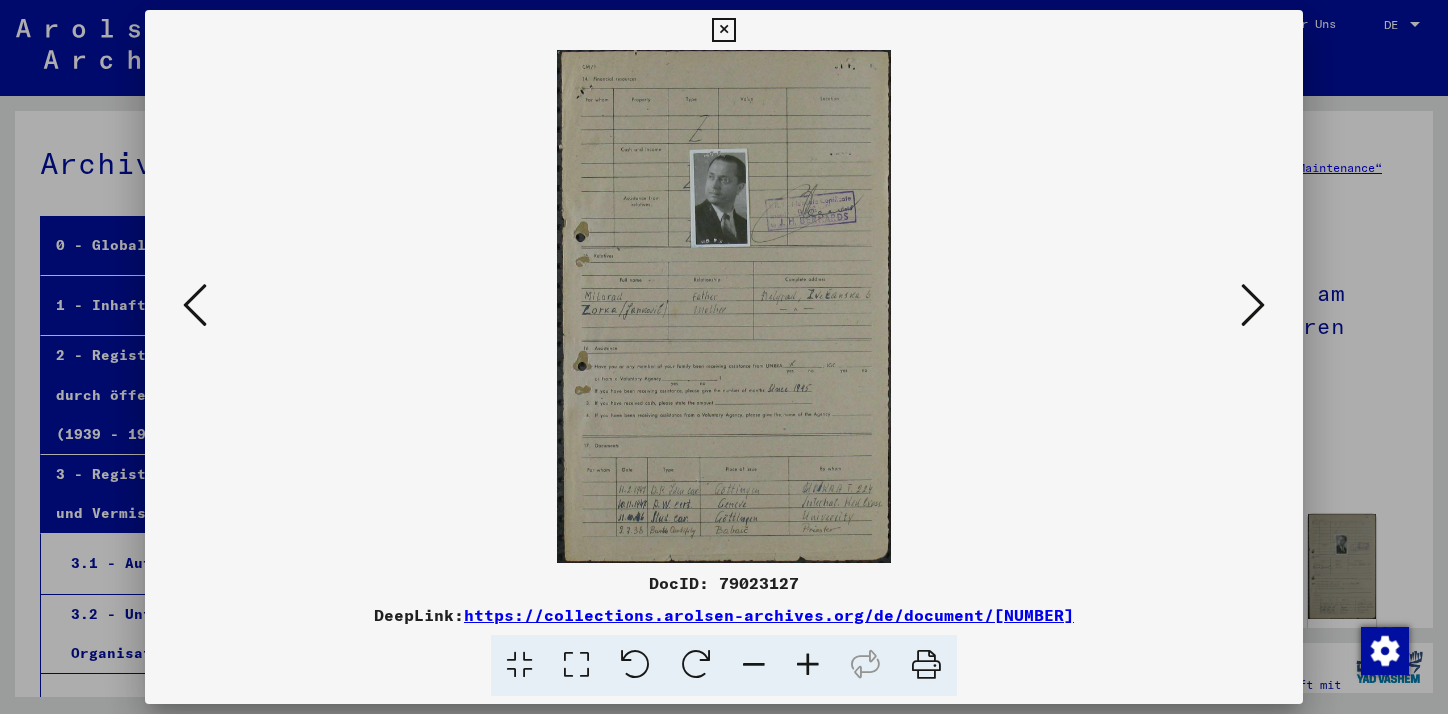 click at bounding box center [808, 665] 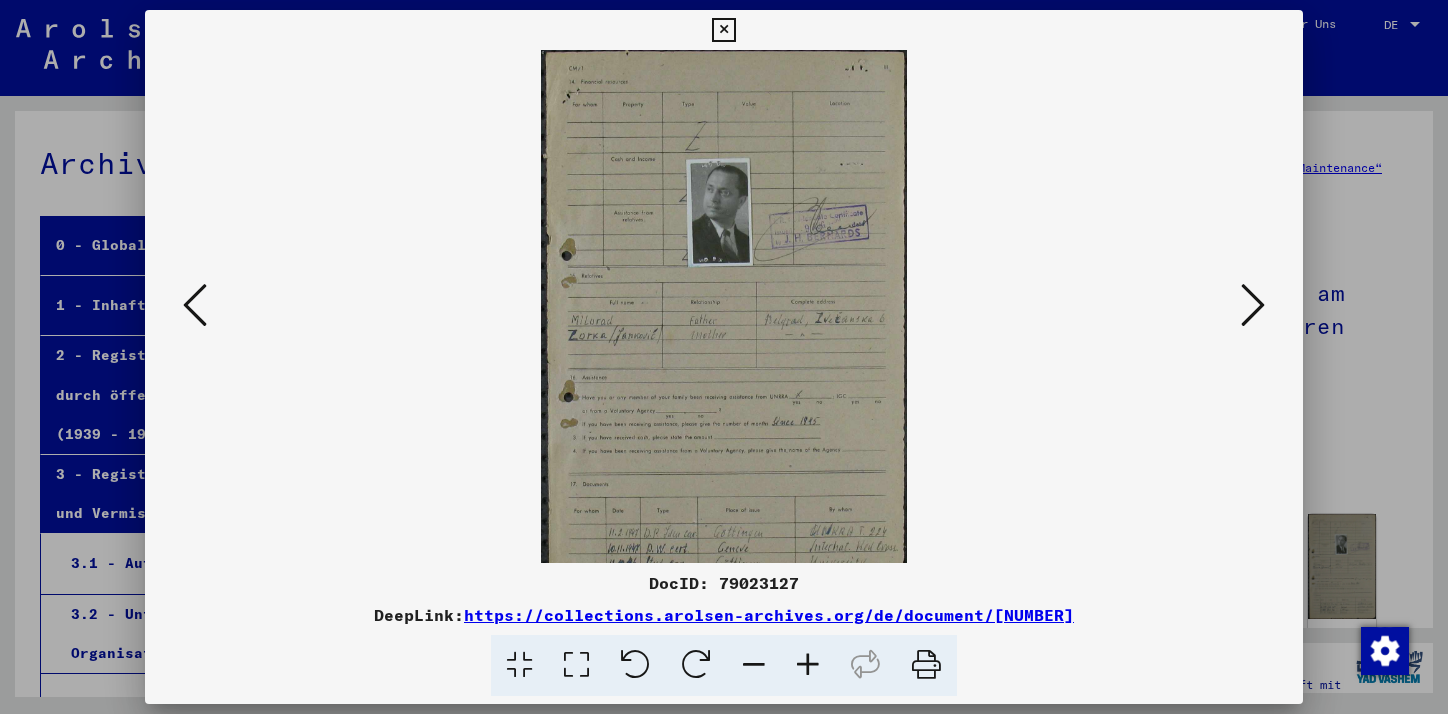 click at bounding box center [808, 665] 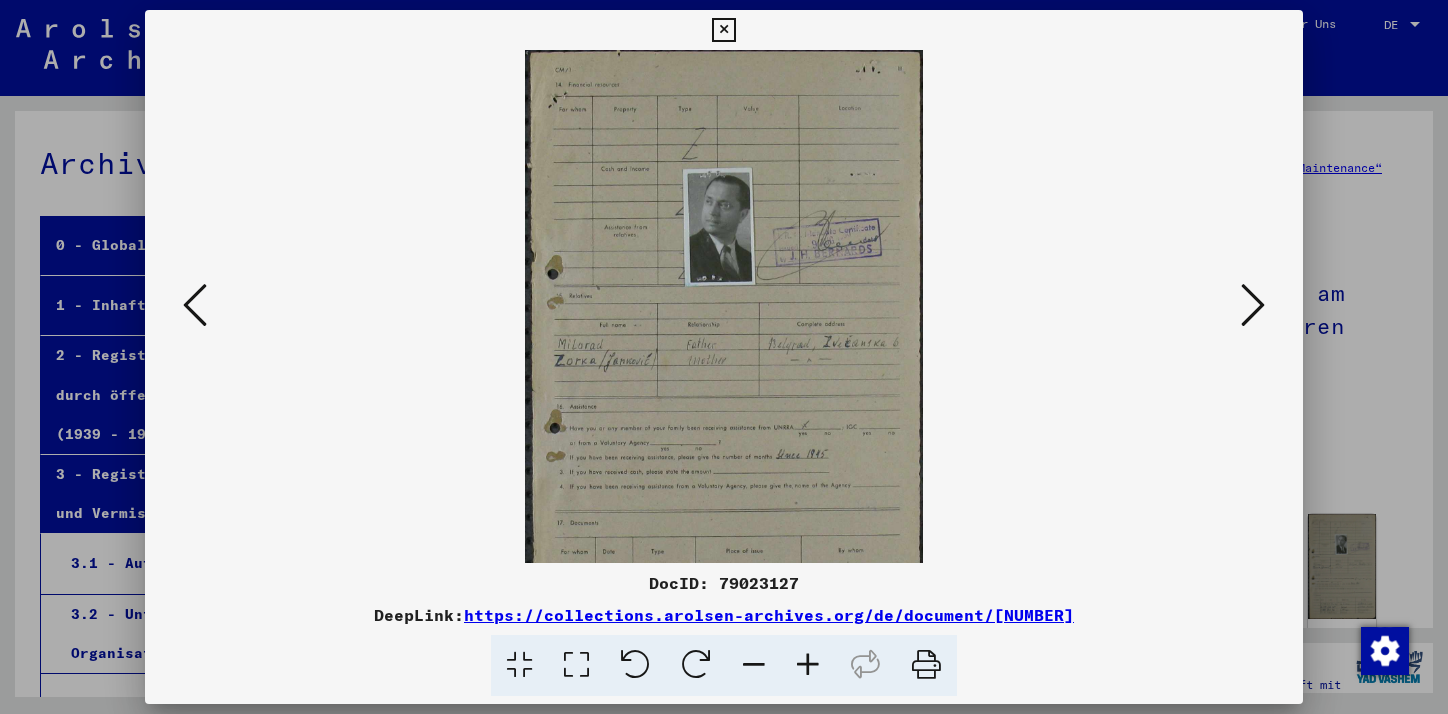 click at bounding box center [808, 665] 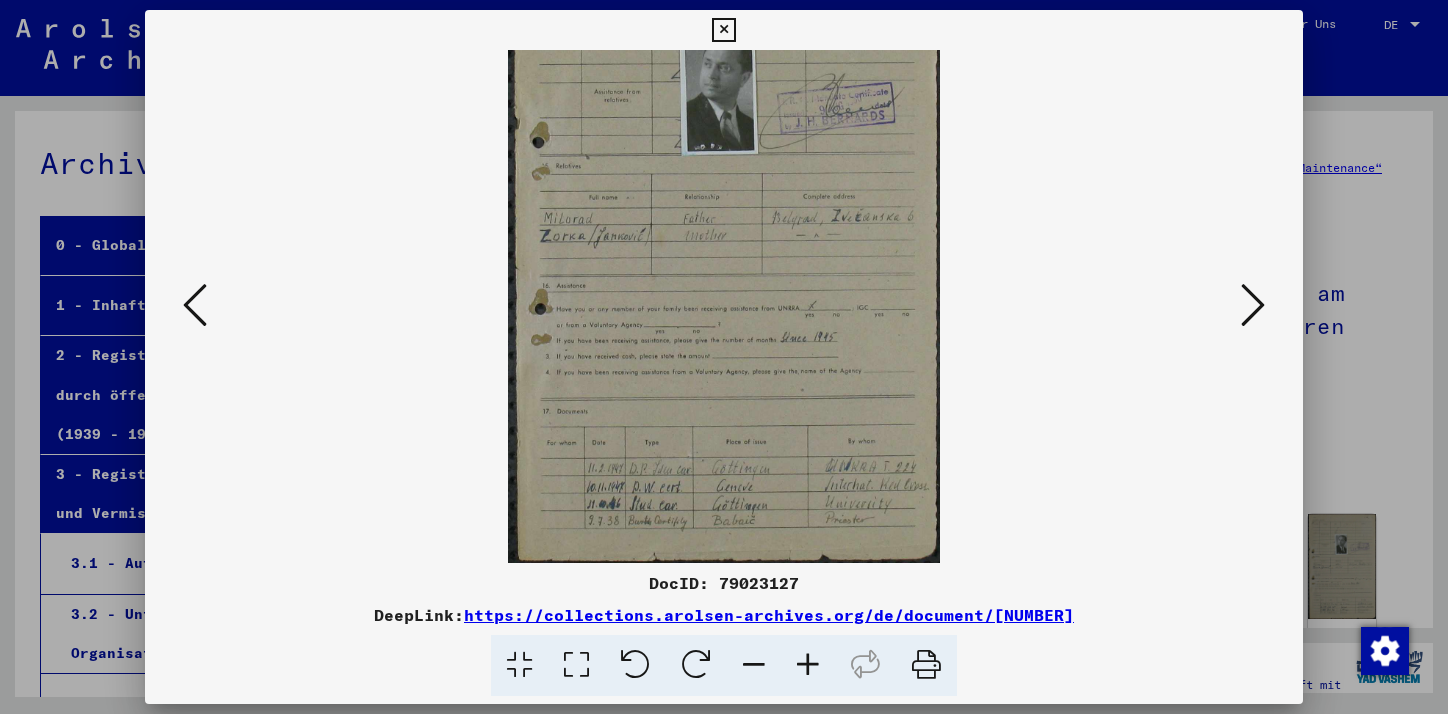 scroll, scrollTop: 150, scrollLeft: 0, axis: vertical 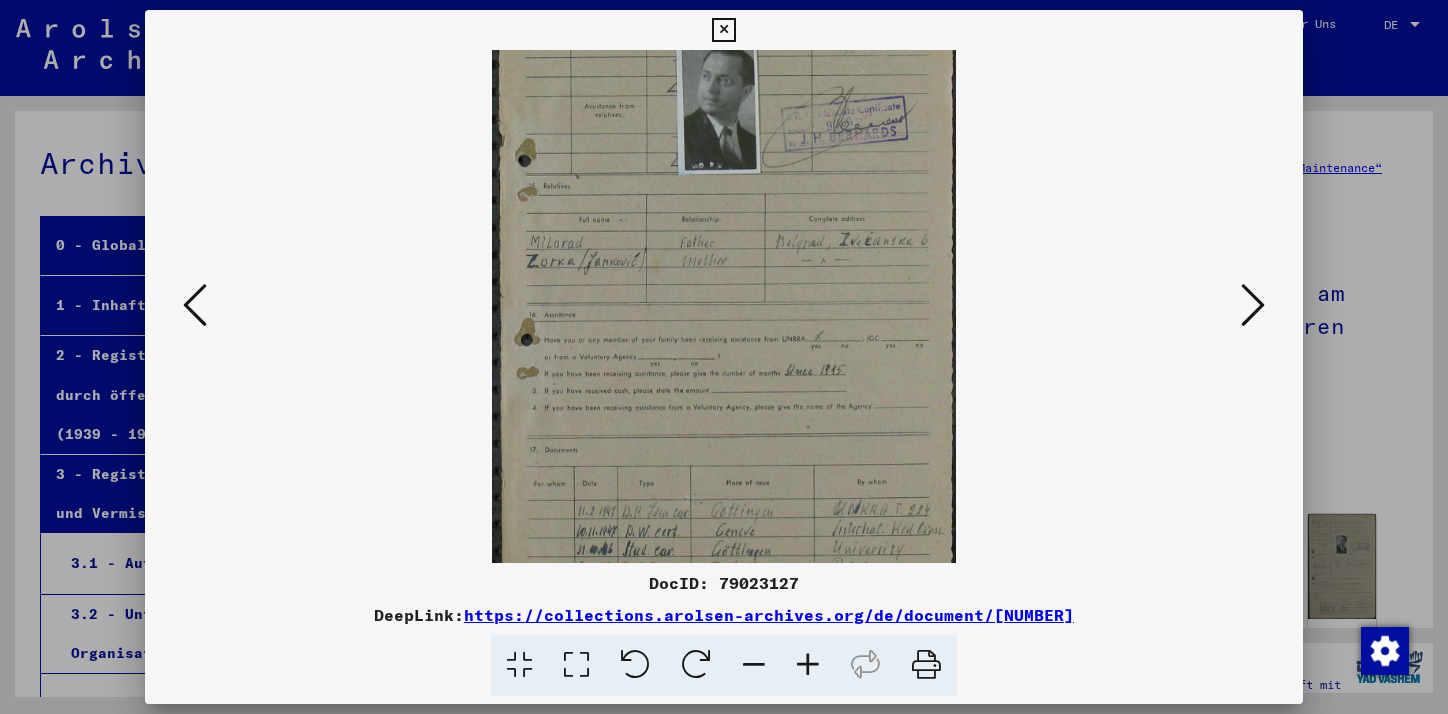 click at bounding box center (808, 665) 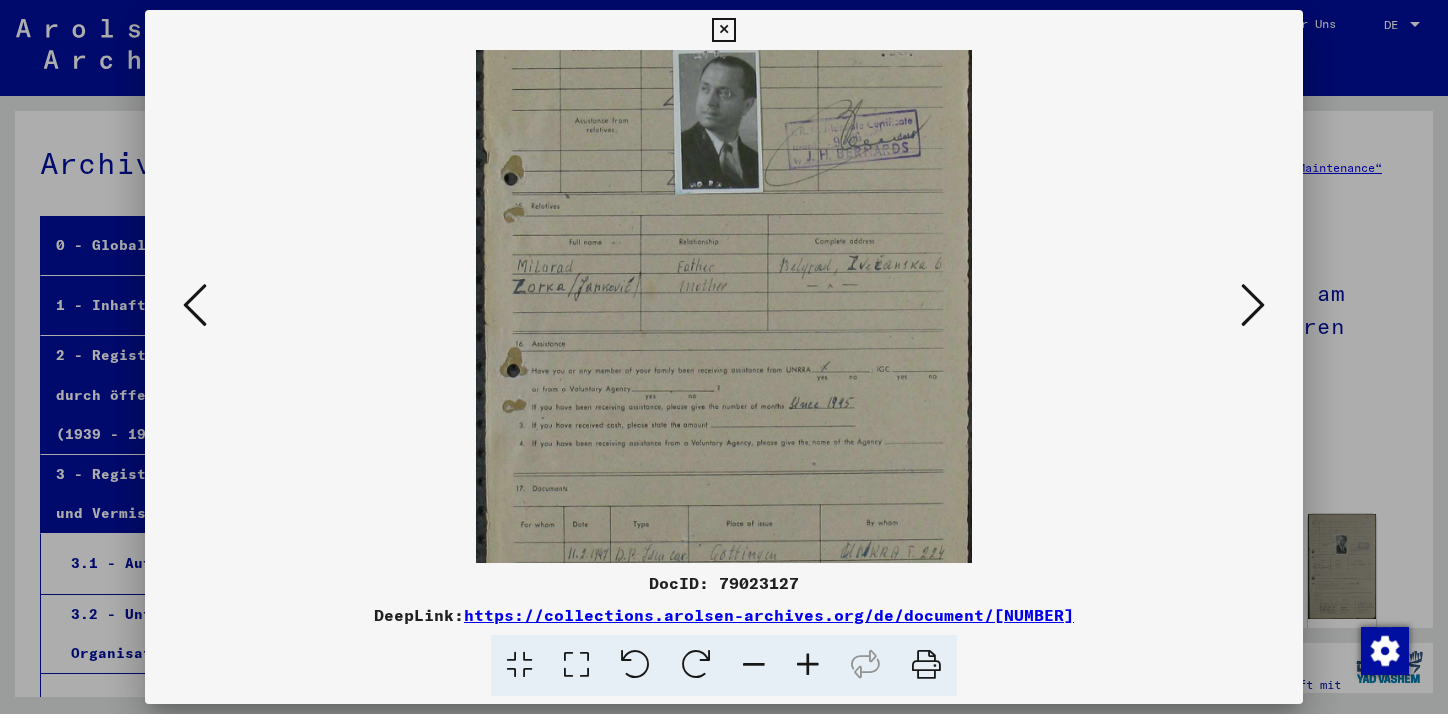 scroll, scrollTop: 250, scrollLeft: 0, axis: vertical 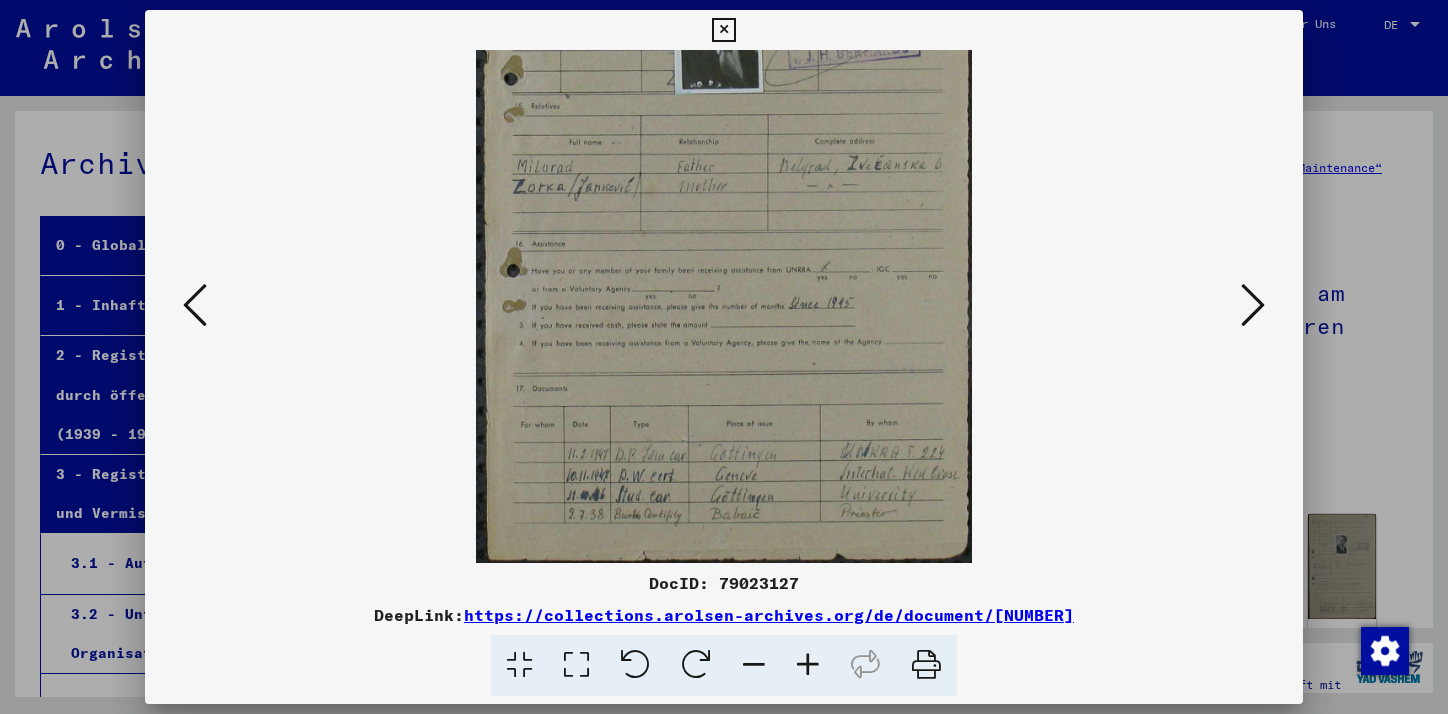 drag, startPoint x: 758, startPoint y: 384, endPoint x: 748, endPoint y: 147, distance: 237.21088 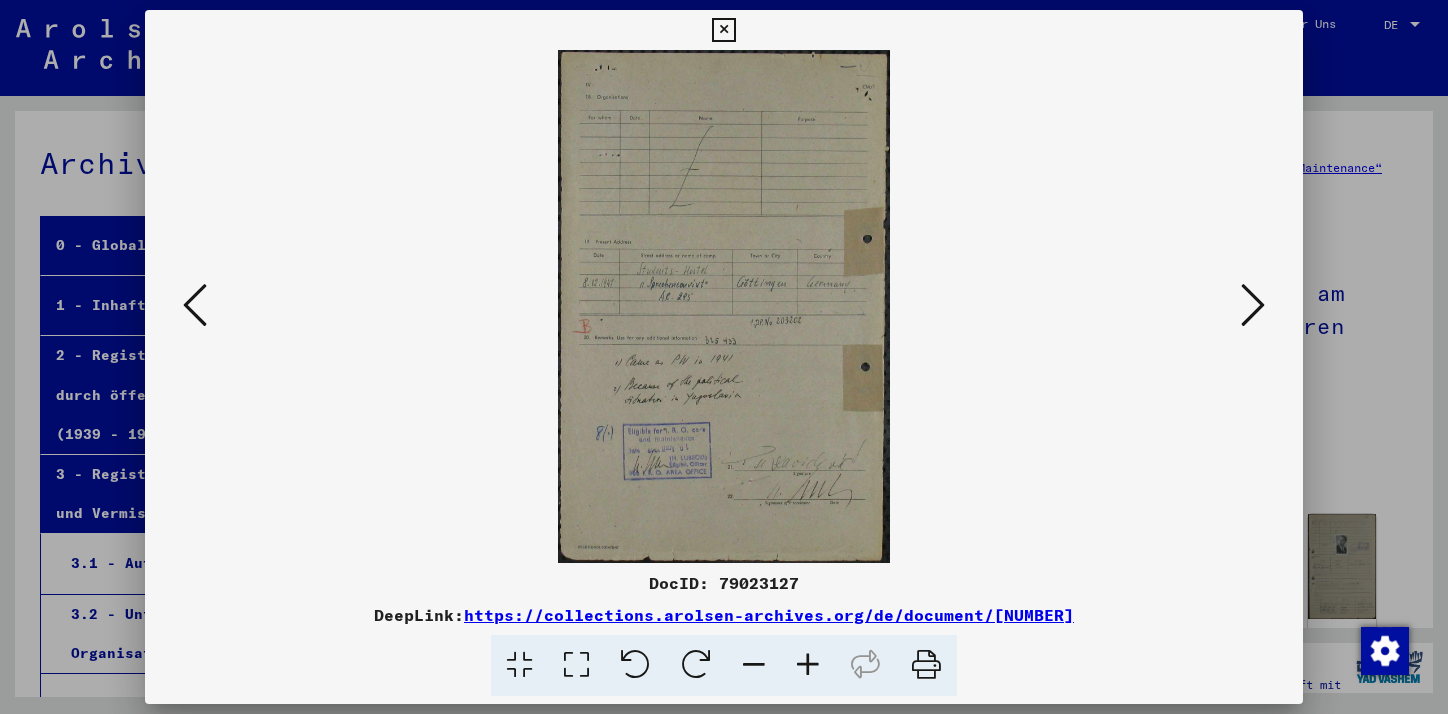 scroll, scrollTop: 0, scrollLeft: 0, axis: both 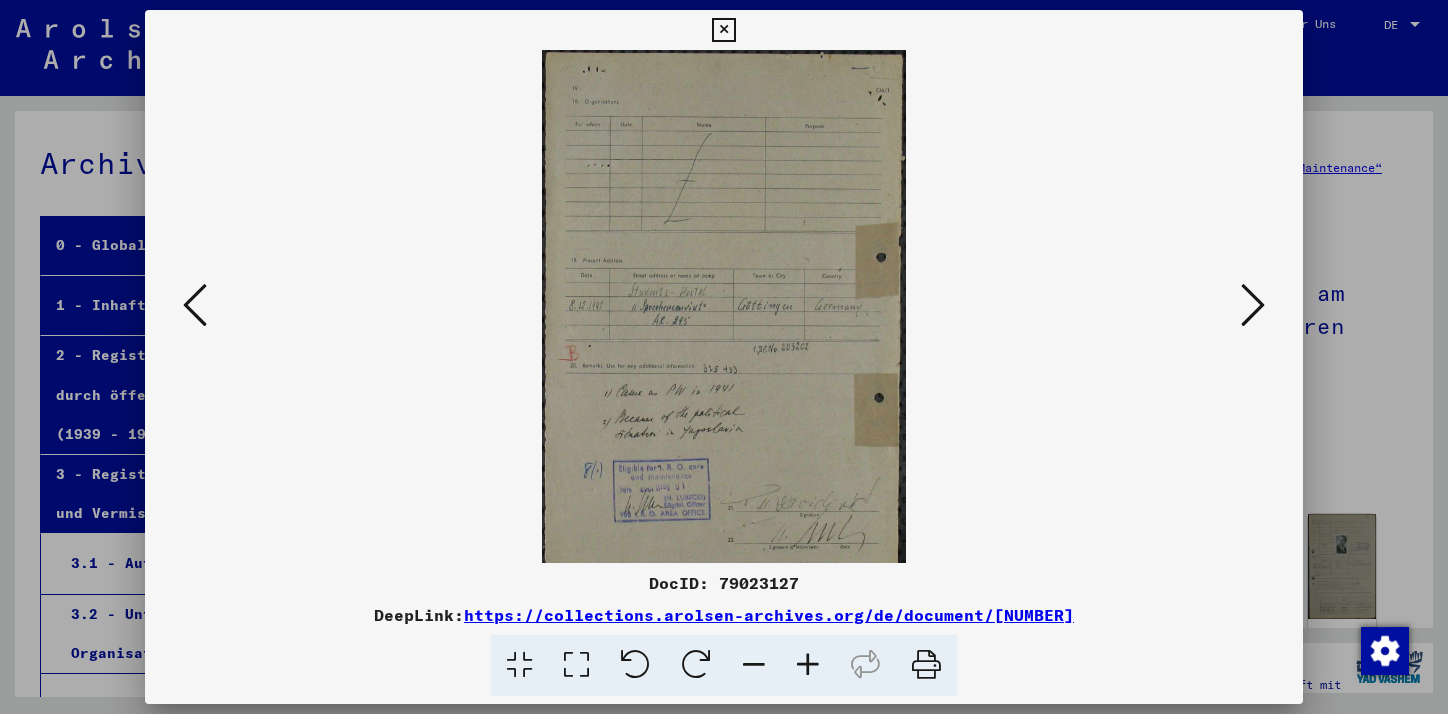 click at bounding box center [808, 665] 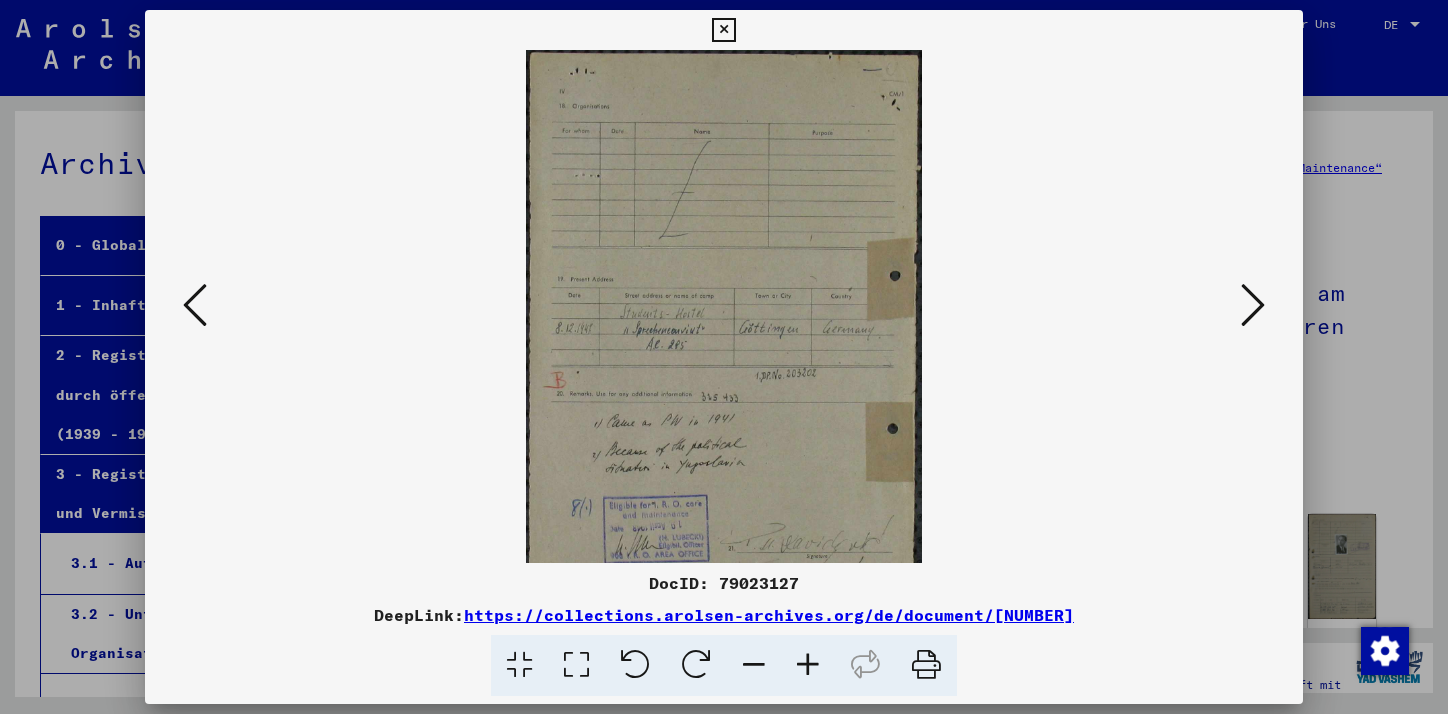 click at bounding box center [808, 665] 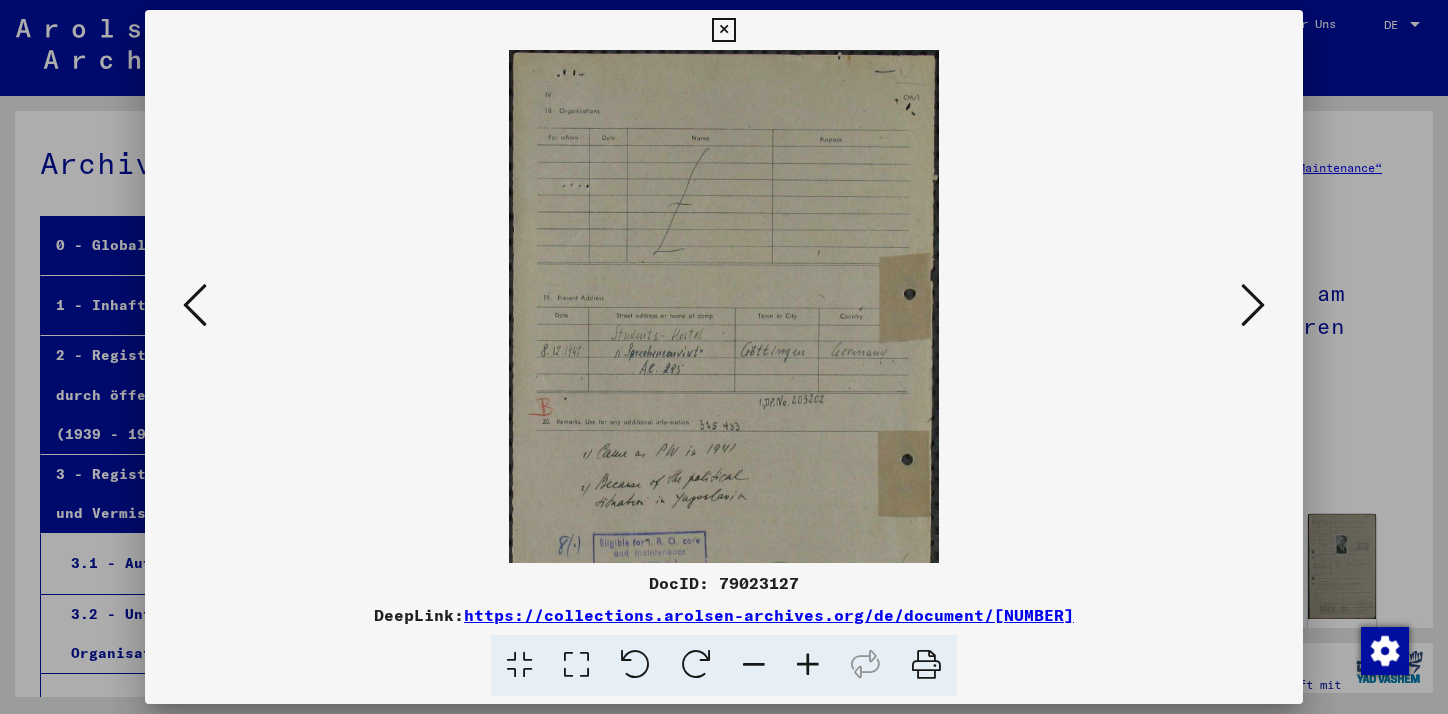 click at bounding box center [808, 665] 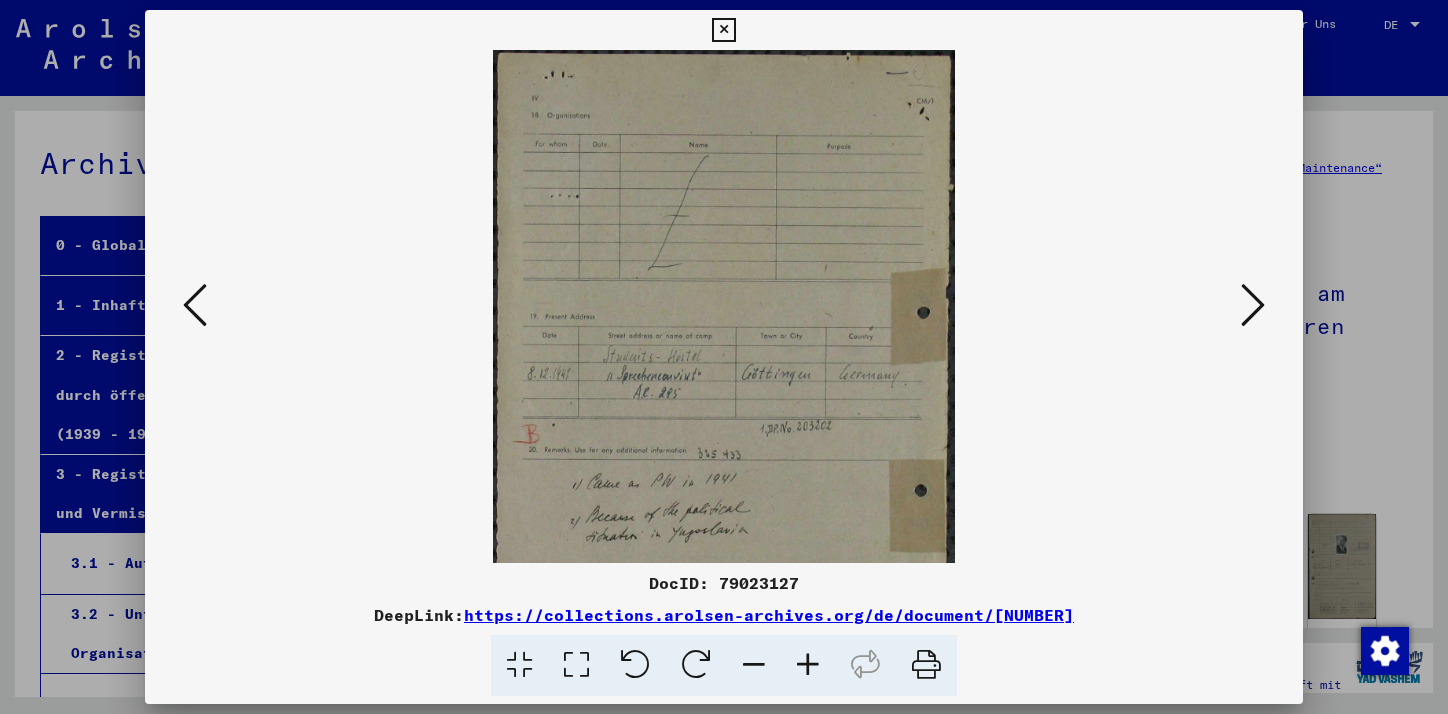 click at bounding box center (808, 665) 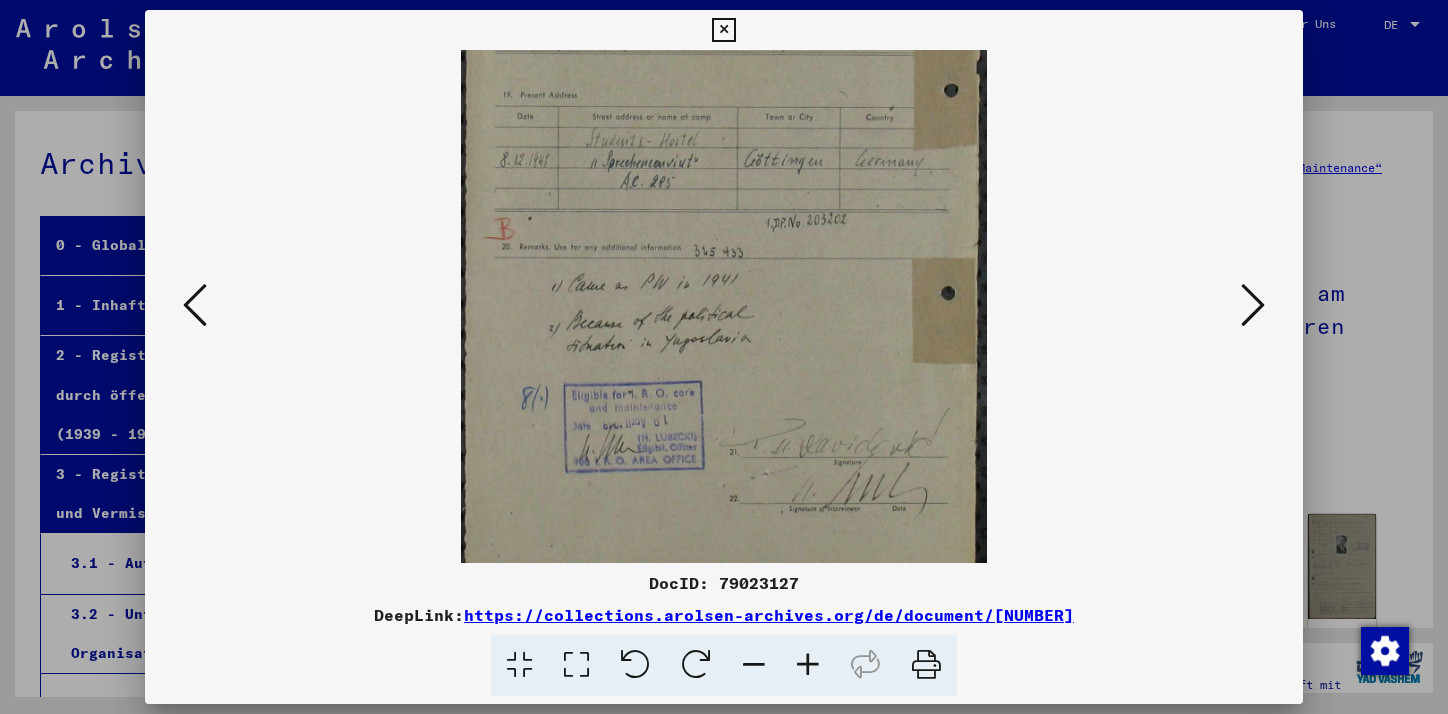 scroll, scrollTop: 260, scrollLeft: 0, axis: vertical 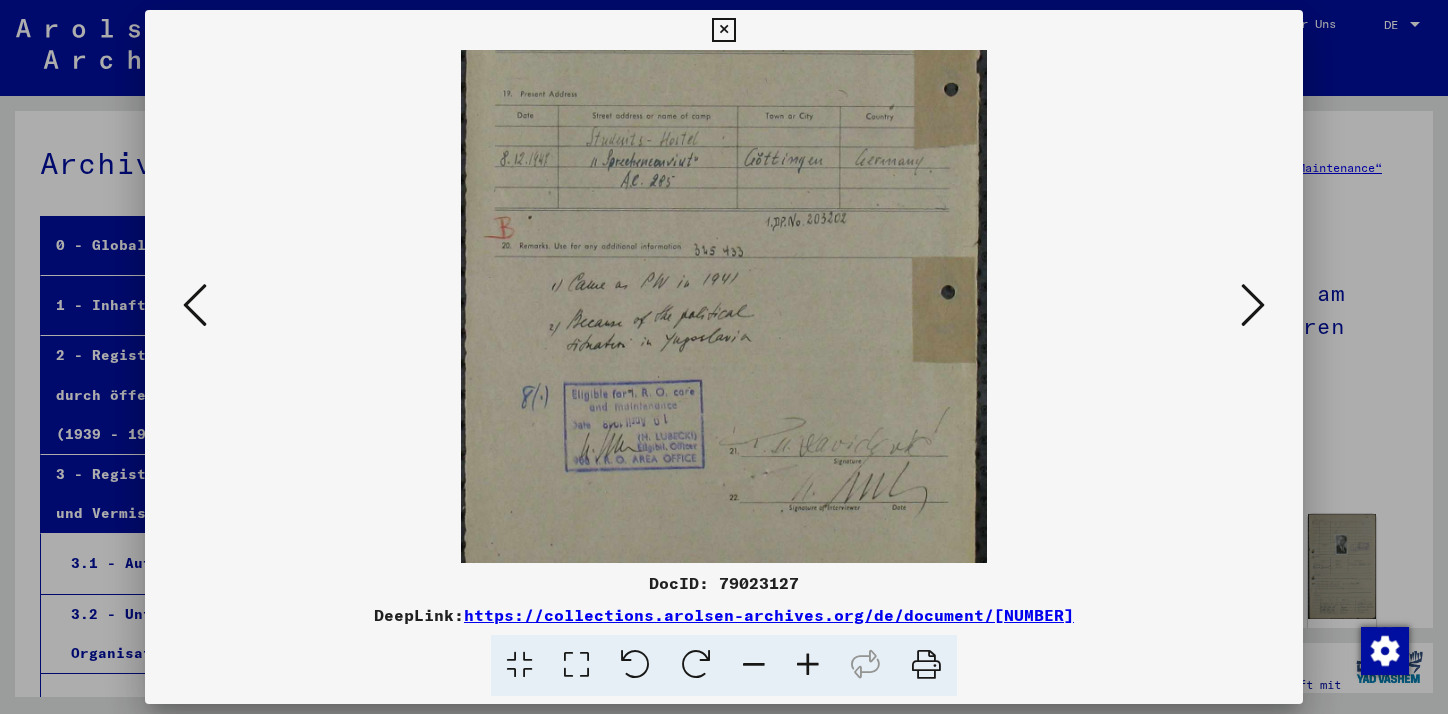 drag, startPoint x: 753, startPoint y: 399, endPoint x: 745, endPoint y: 139, distance: 260.12305 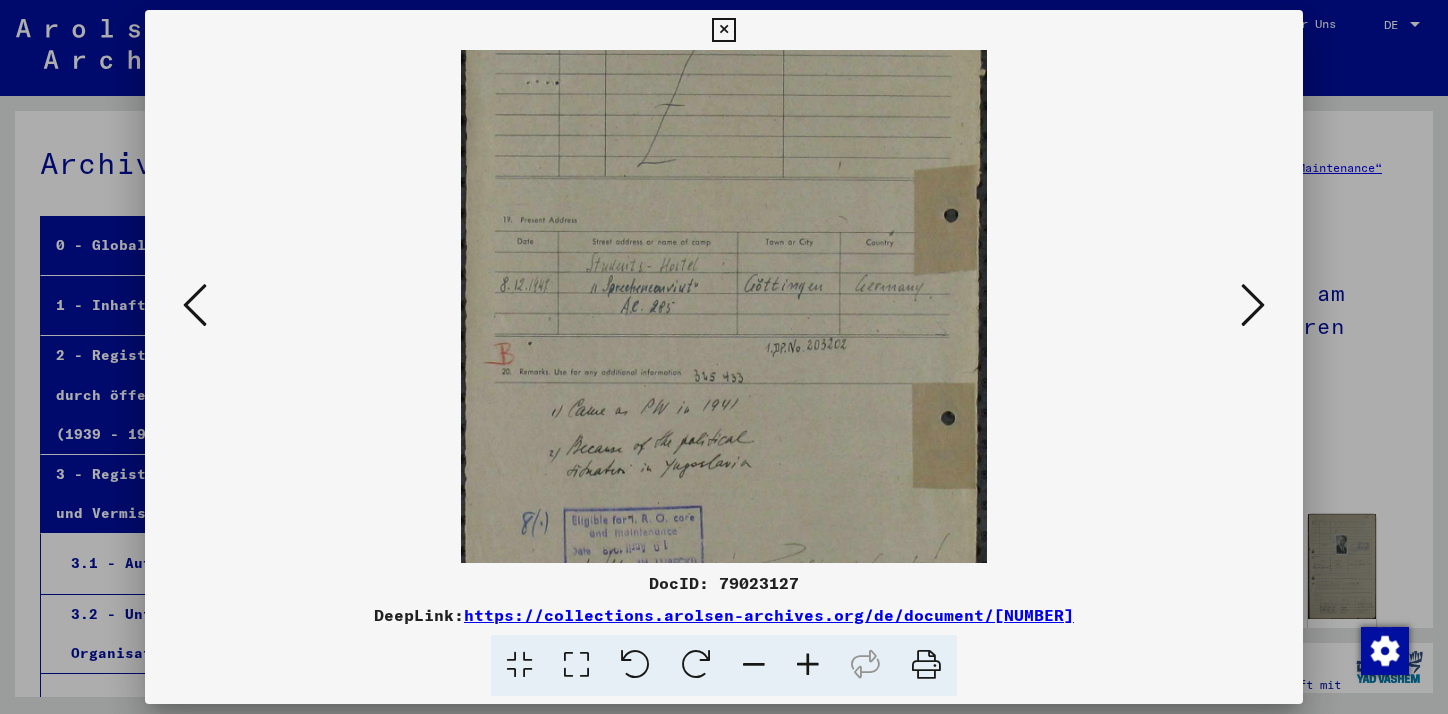 scroll, scrollTop: 110, scrollLeft: 0, axis: vertical 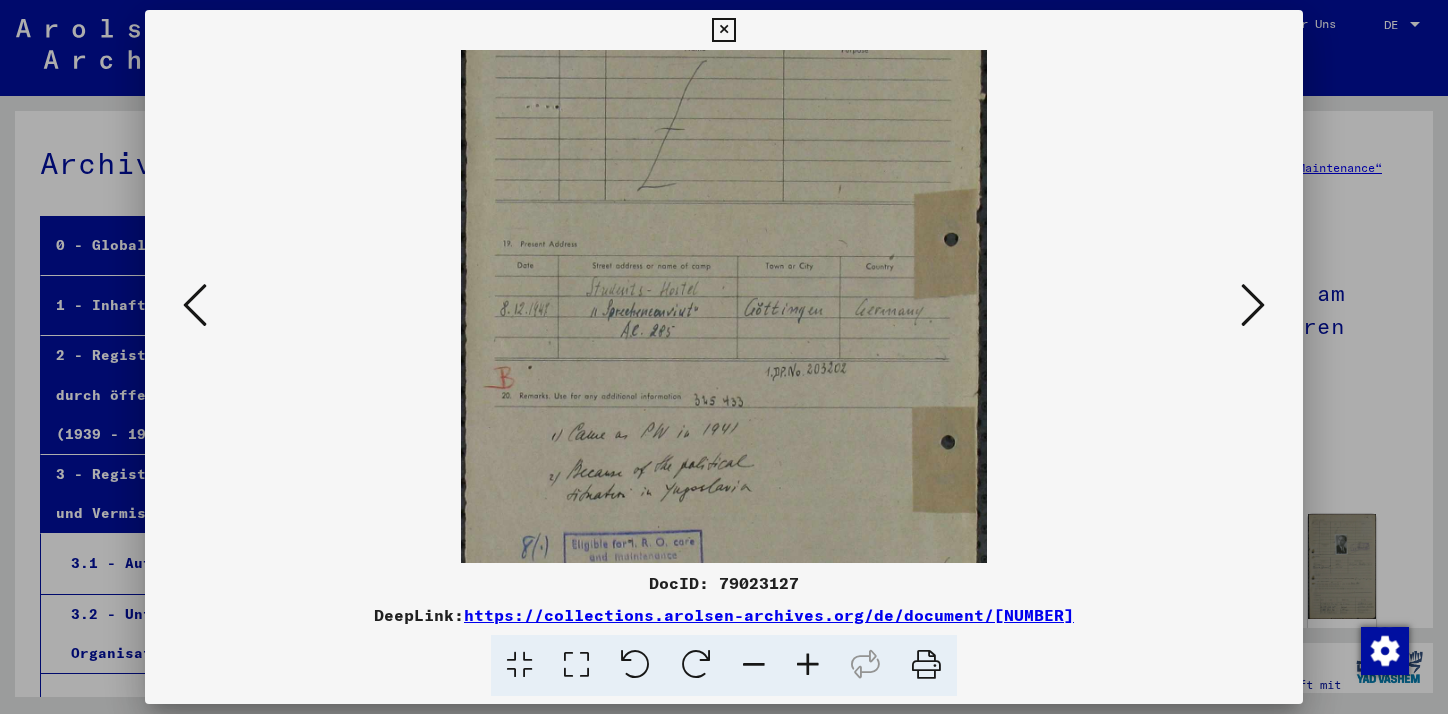 drag, startPoint x: 811, startPoint y: 407, endPoint x: 826, endPoint y: 459, distance: 54.120235 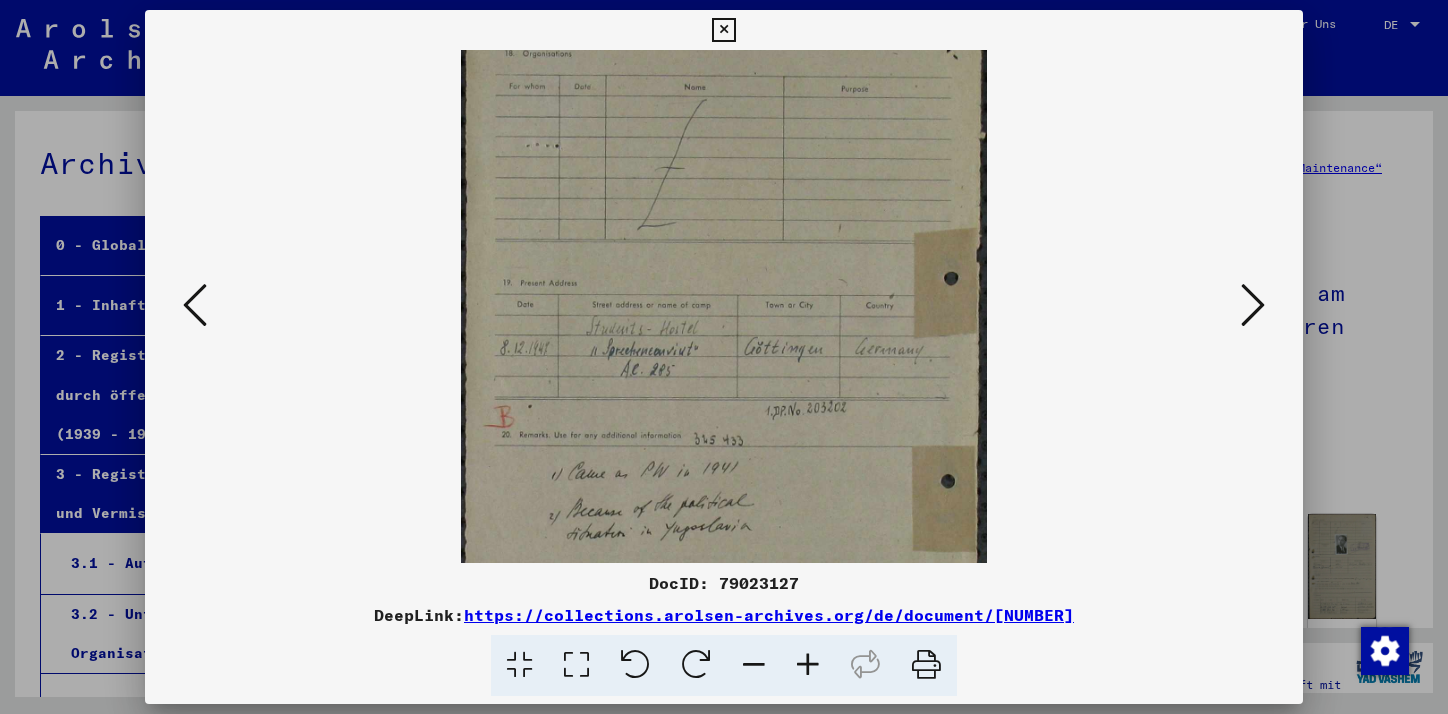scroll, scrollTop: 66, scrollLeft: 0, axis: vertical 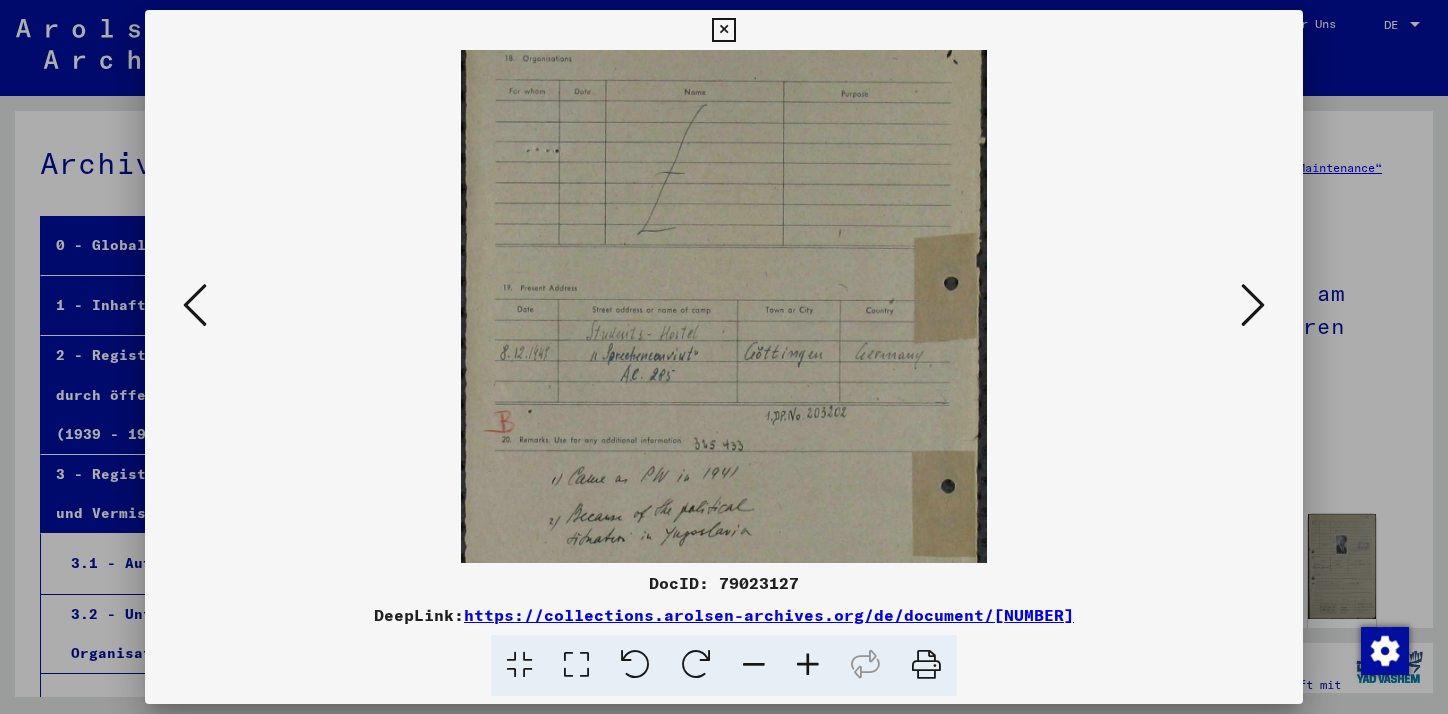 drag, startPoint x: 826, startPoint y: 457, endPoint x: 813, endPoint y: 501, distance: 45.88028 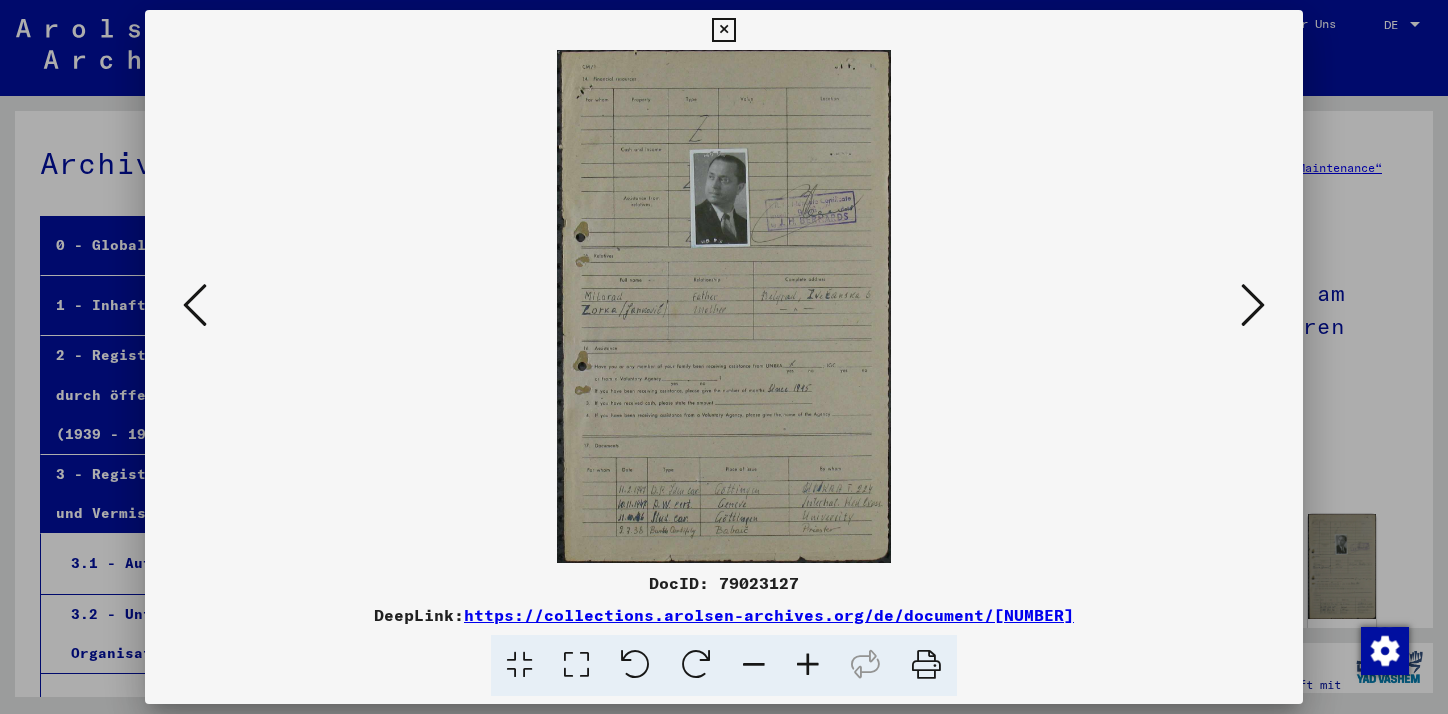 scroll, scrollTop: 0, scrollLeft: 0, axis: both 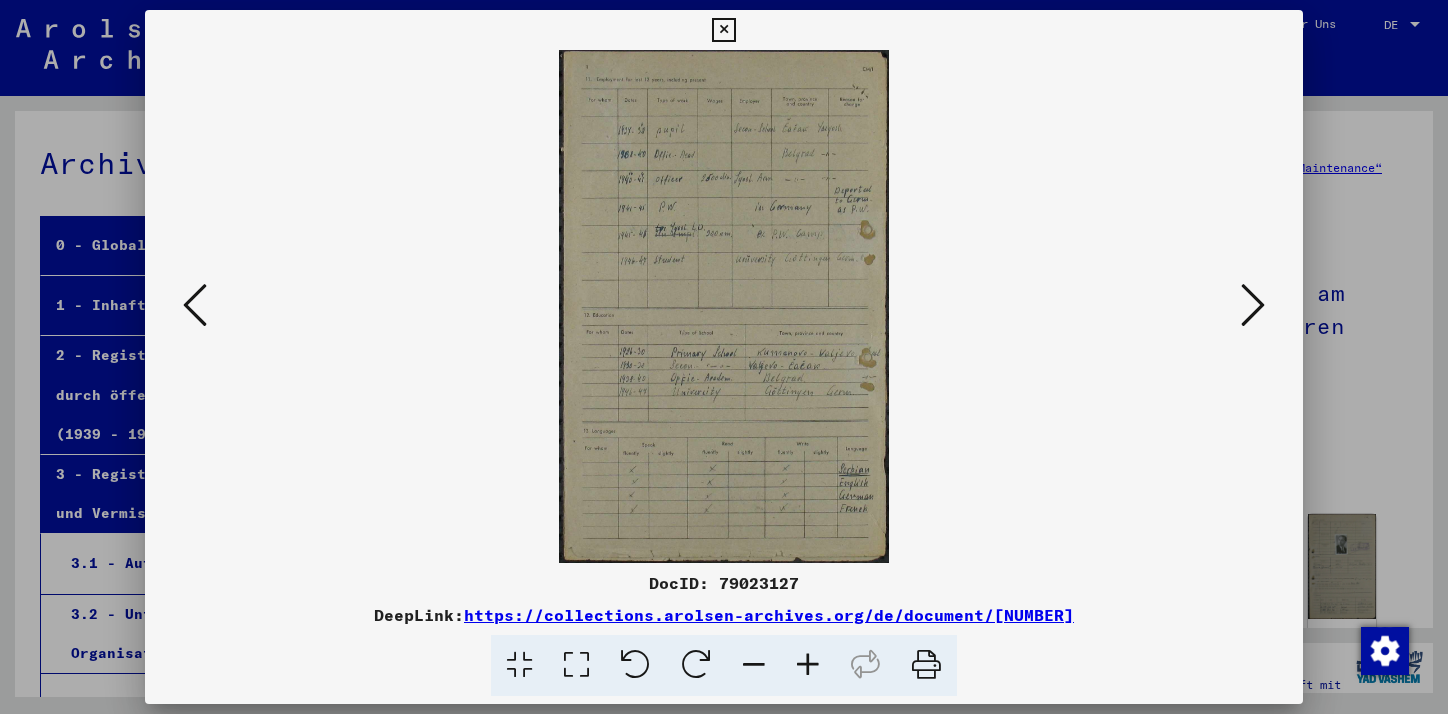 click at bounding box center [808, 665] 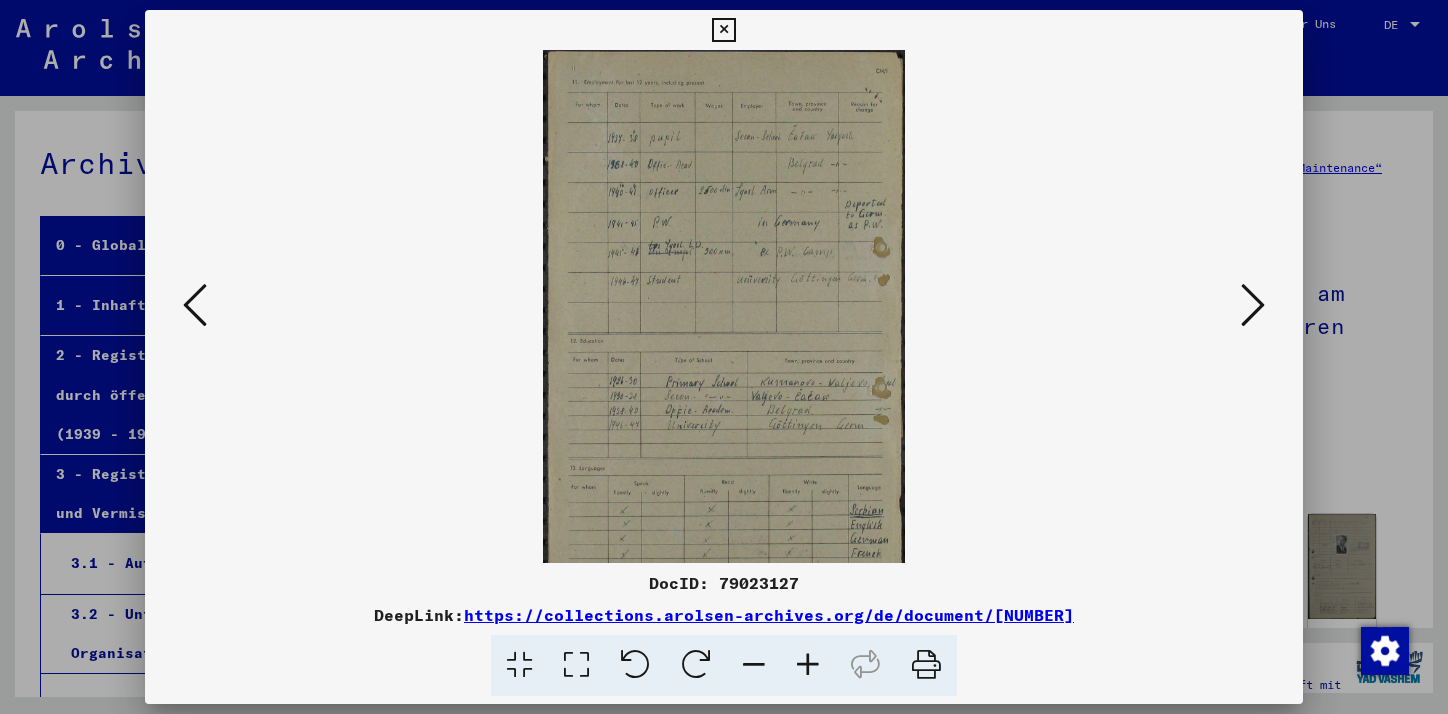 click at bounding box center (808, 665) 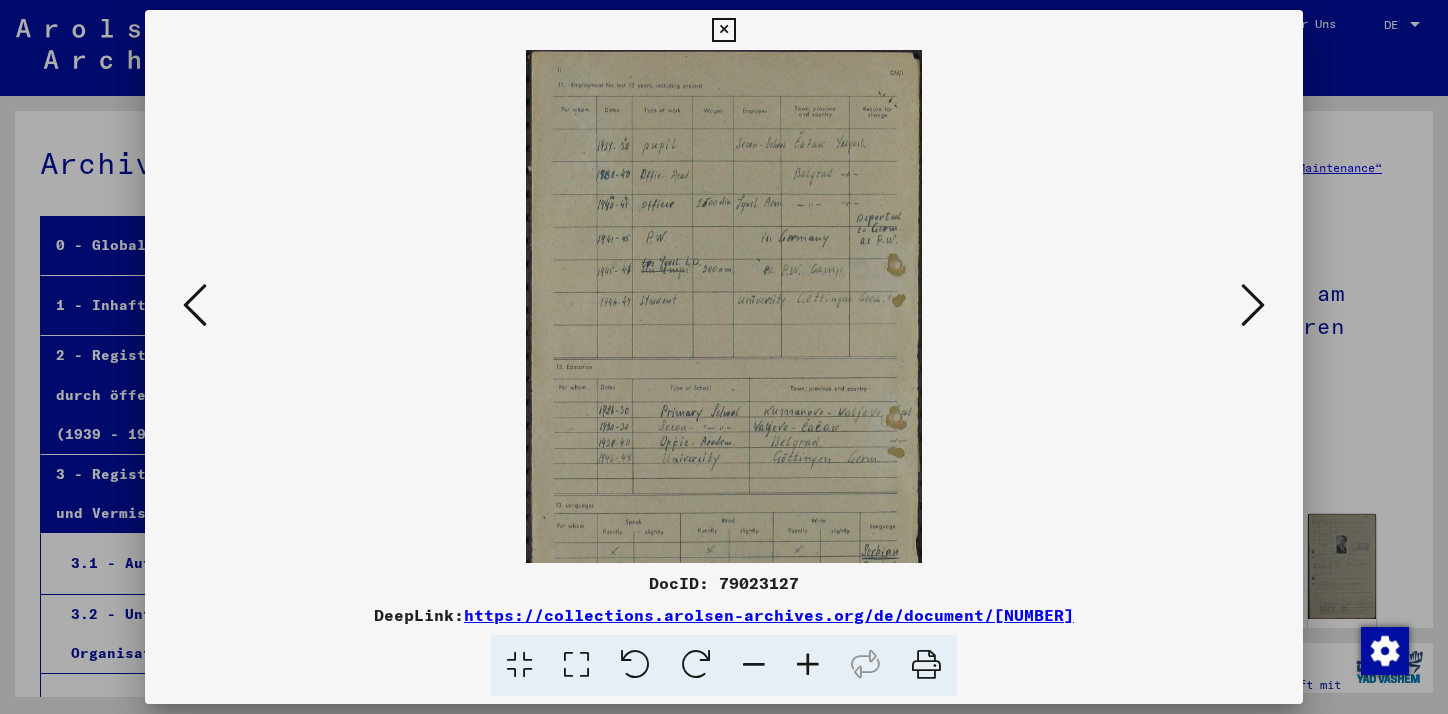 click at bounding box center (808, 665) 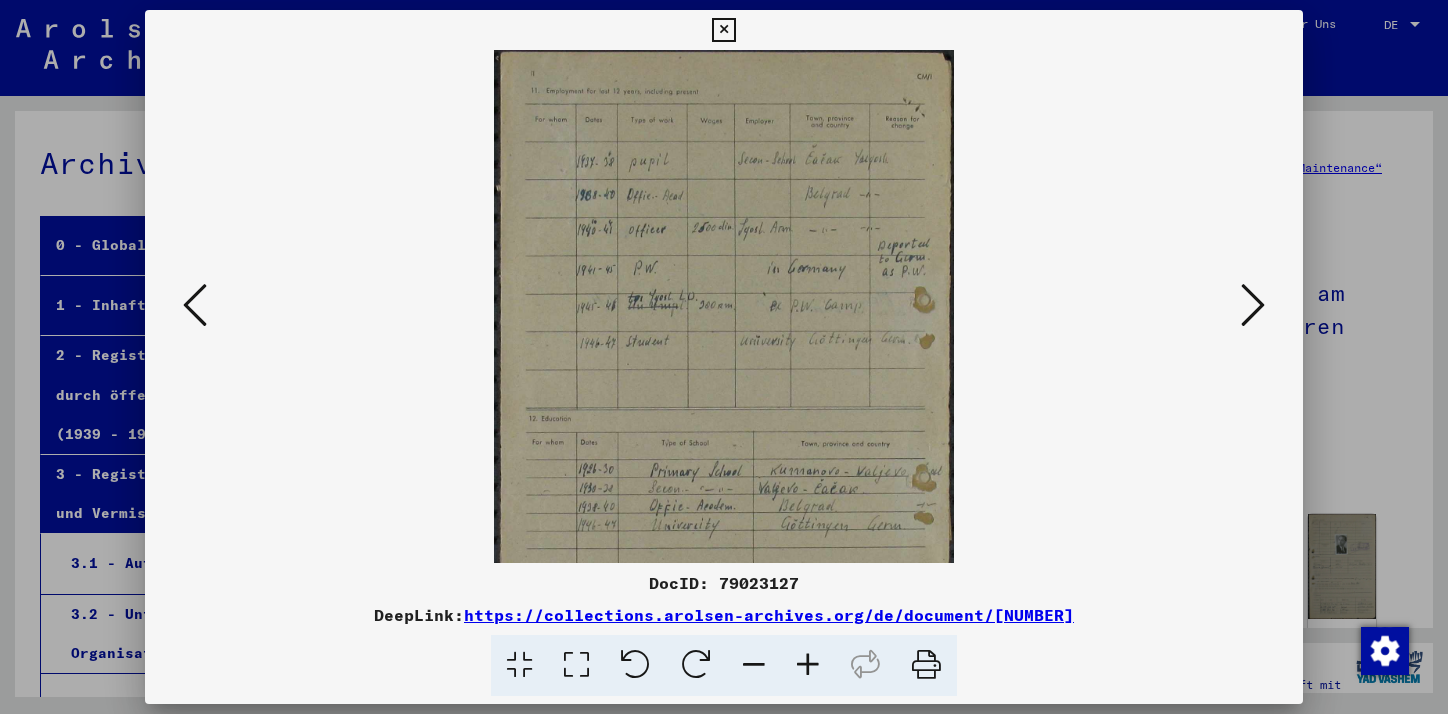click at bounding box center [808, 665] 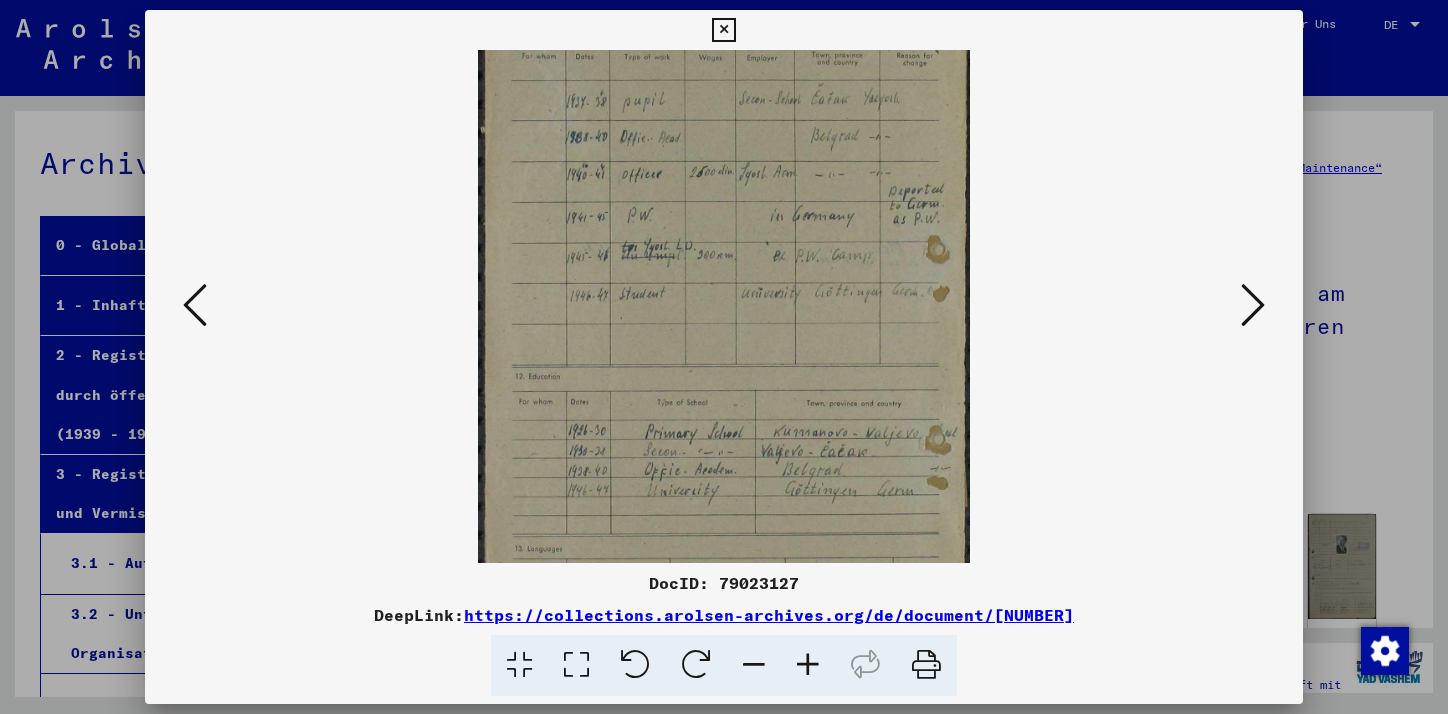 scroll, scrollTop: 90, scrollLeft: 0, axis: vertical 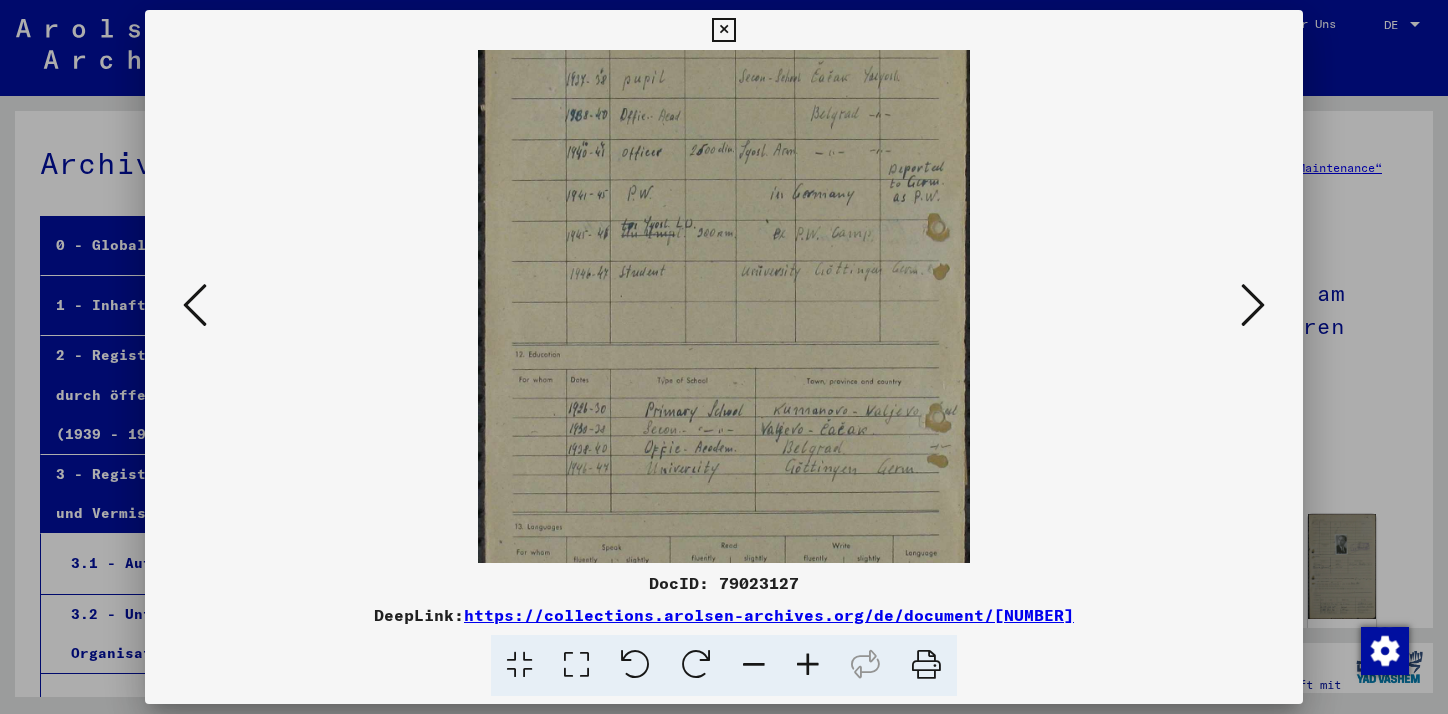 drag, startPoint x: 337, startPoint y: 377, endPoint x: 318, endPoint y: 287, distance: 91.983696 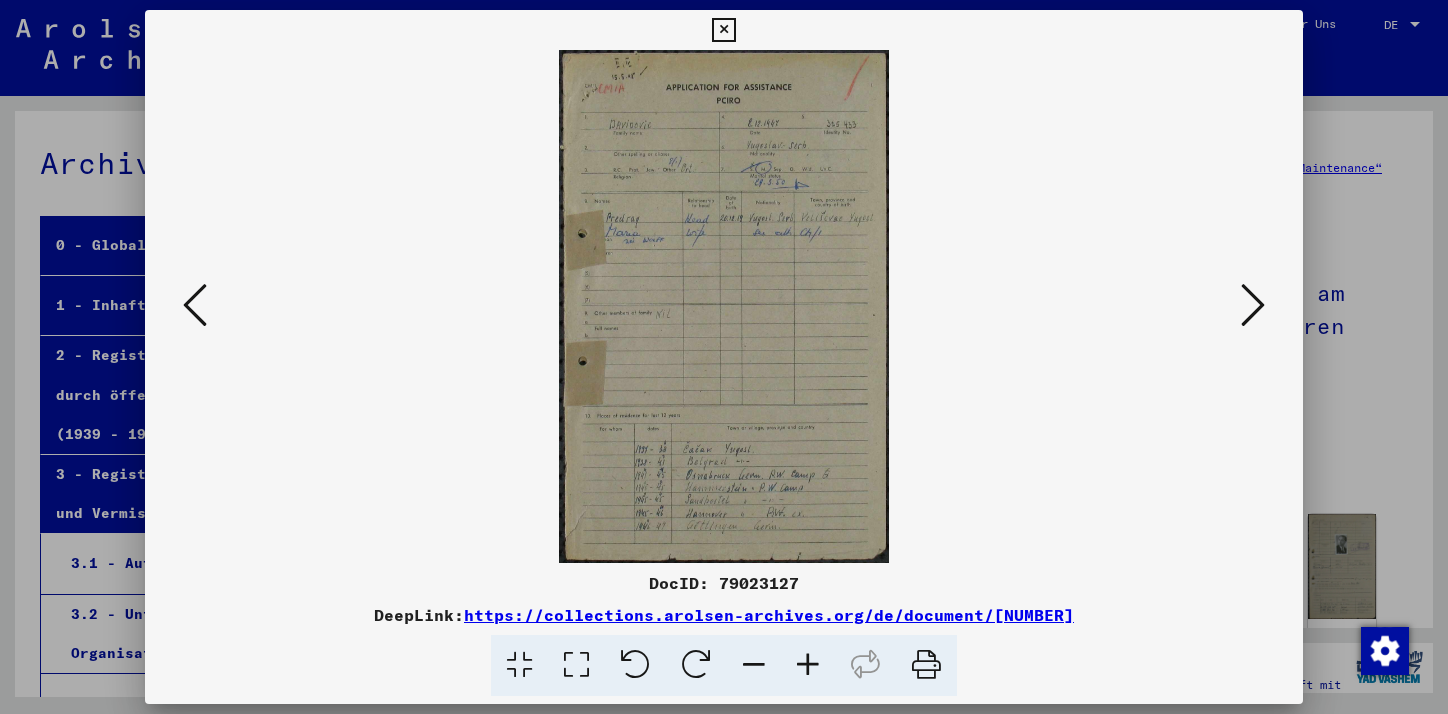 scroll, scrollTop: 0, scrollLeft: 0, axis: both 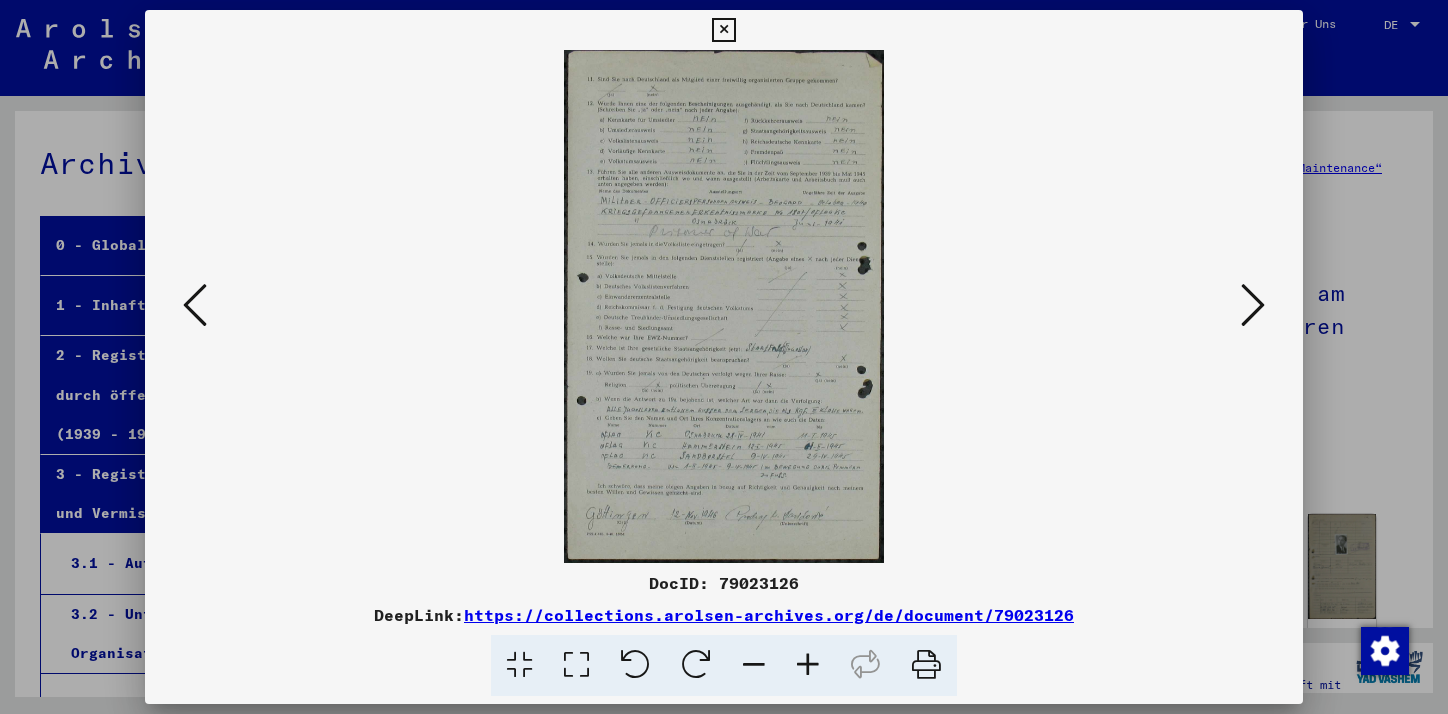 click at bounding box center (808, 665) 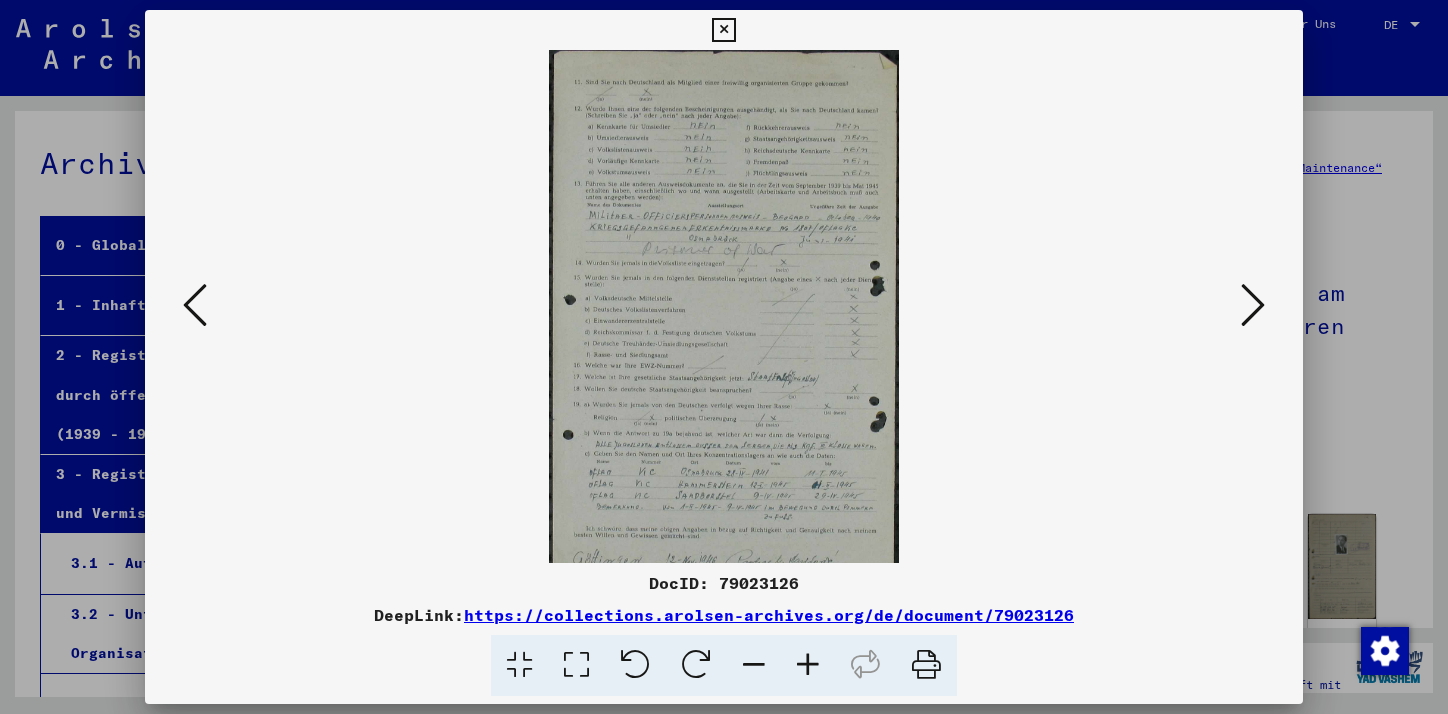 click at bounding box center (808, 665) 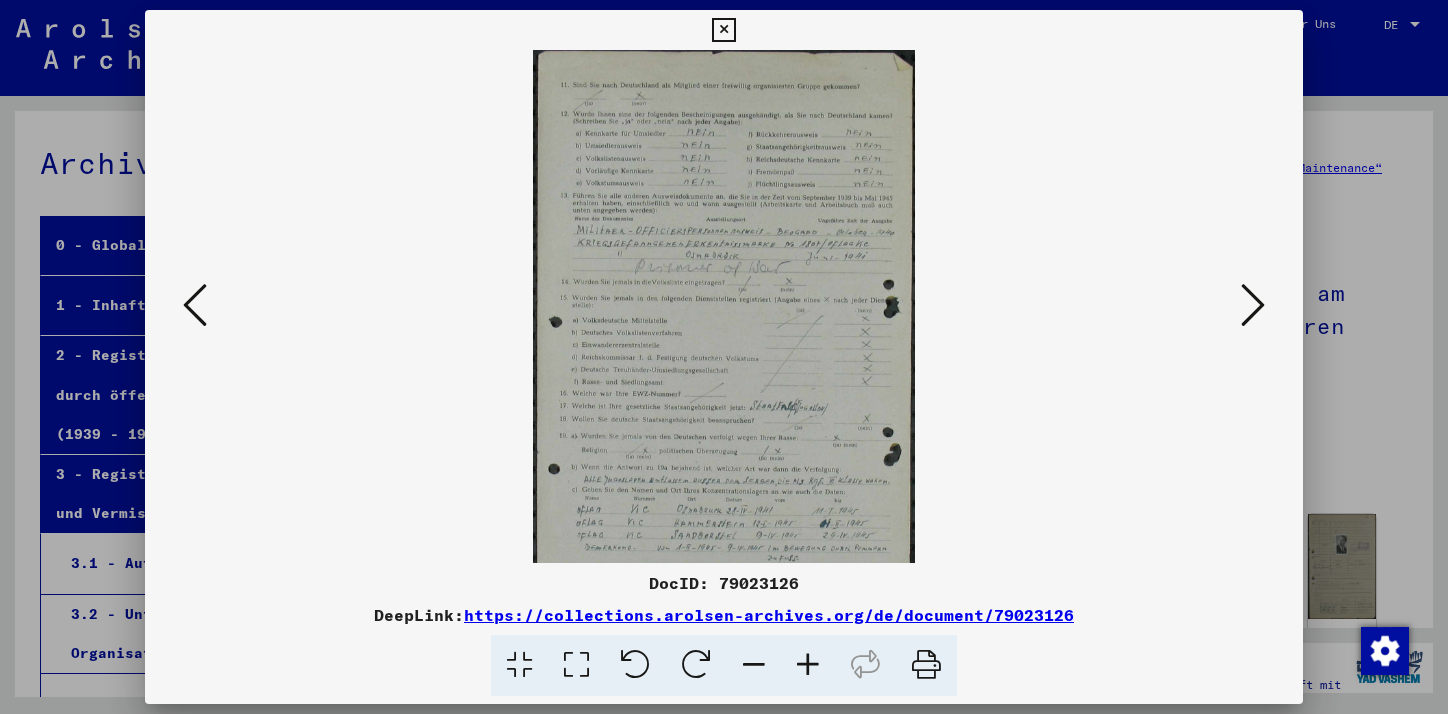 click at bounding box center (808, 665) 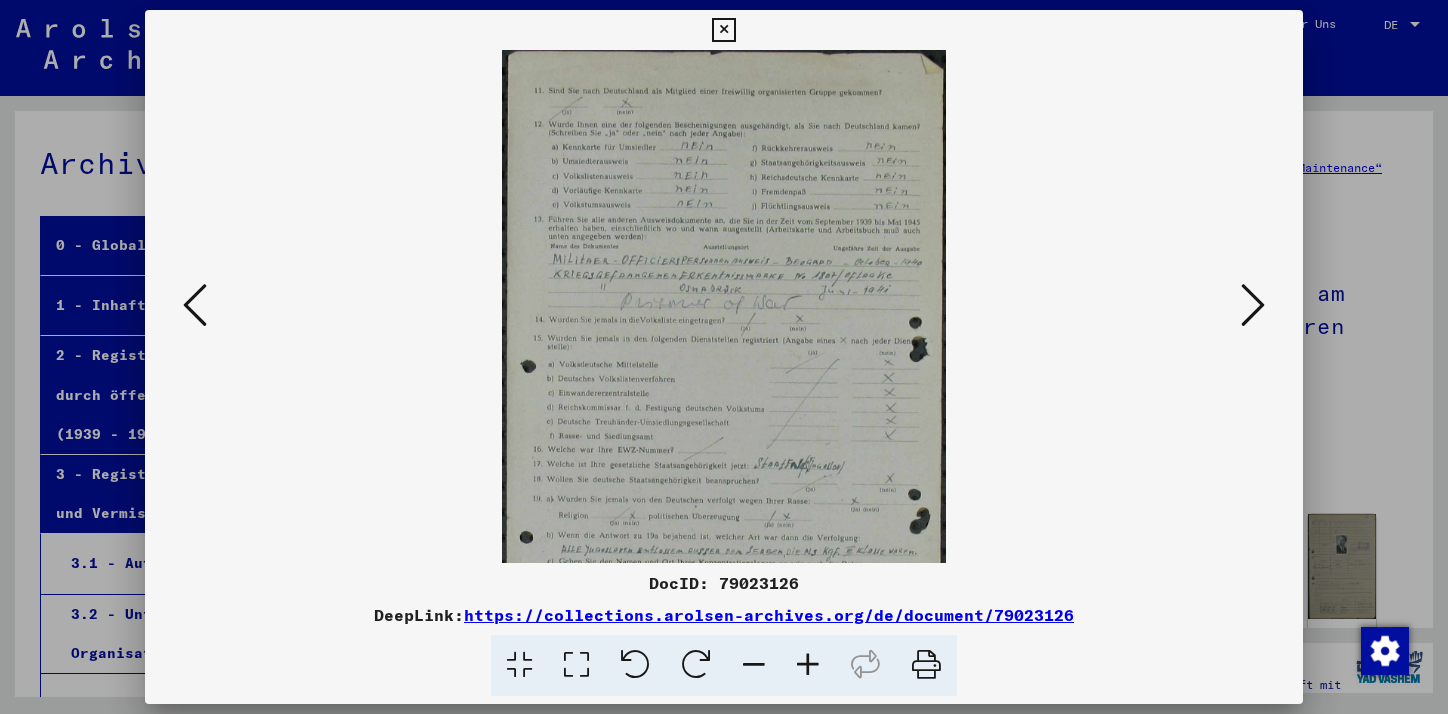 click at bounding box center [808, 665] 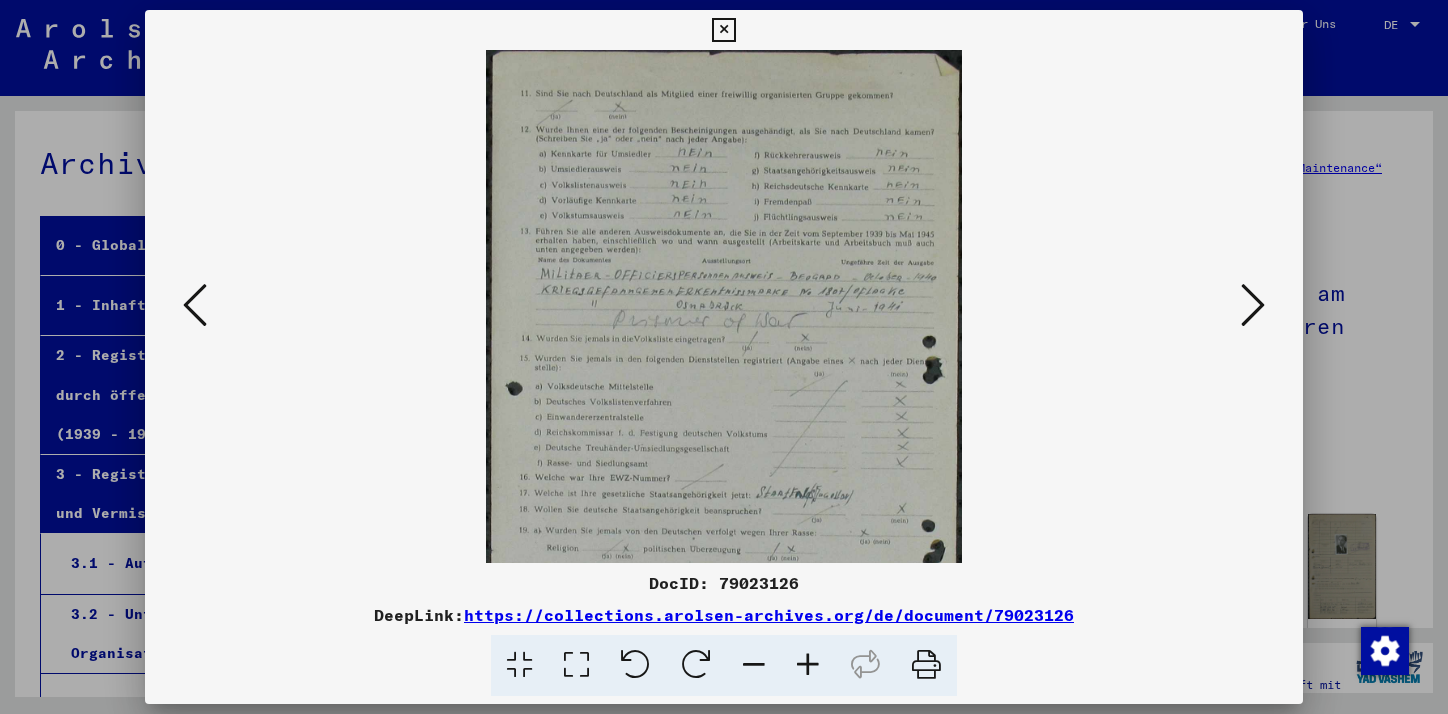 click at bounding box center [808, 665] 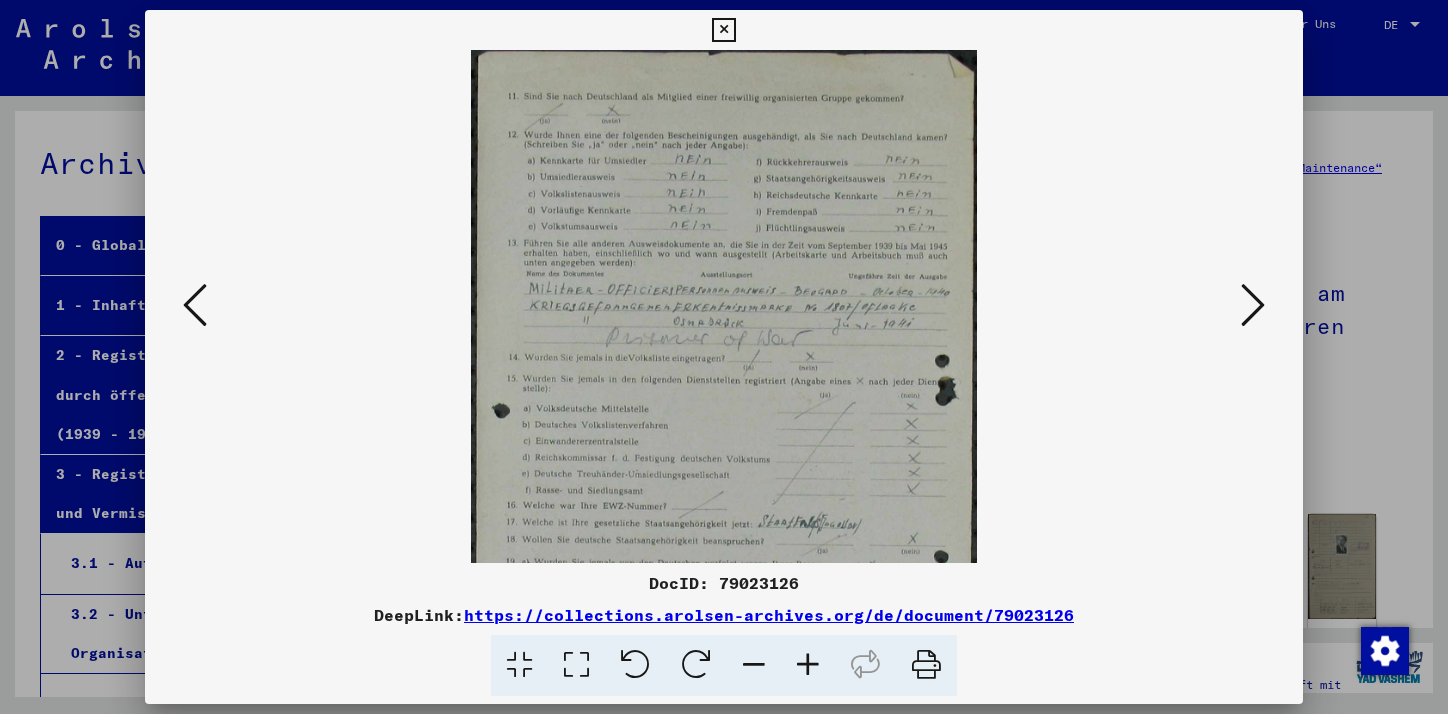click at bounding box center [808, 665] 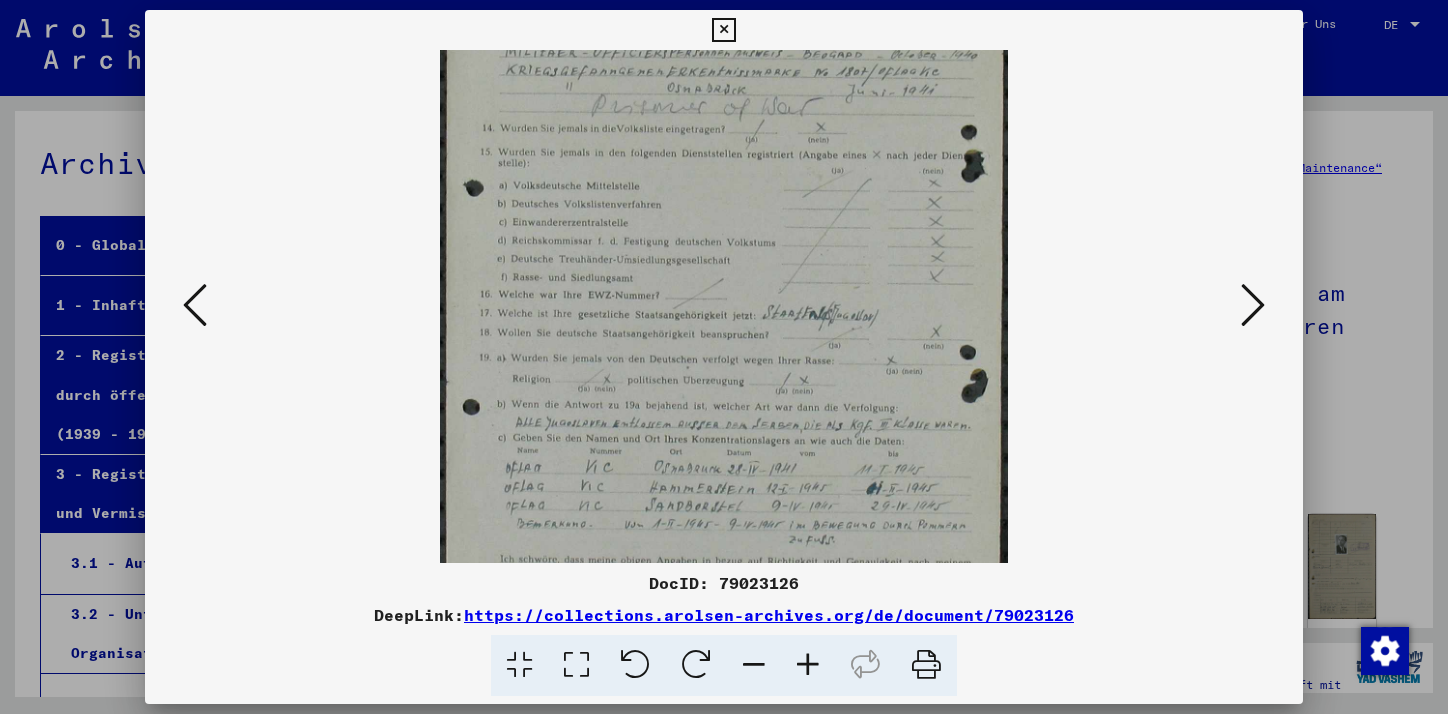 scroll, scrollTop: 272, scrollLeft: 0, axis: vertical 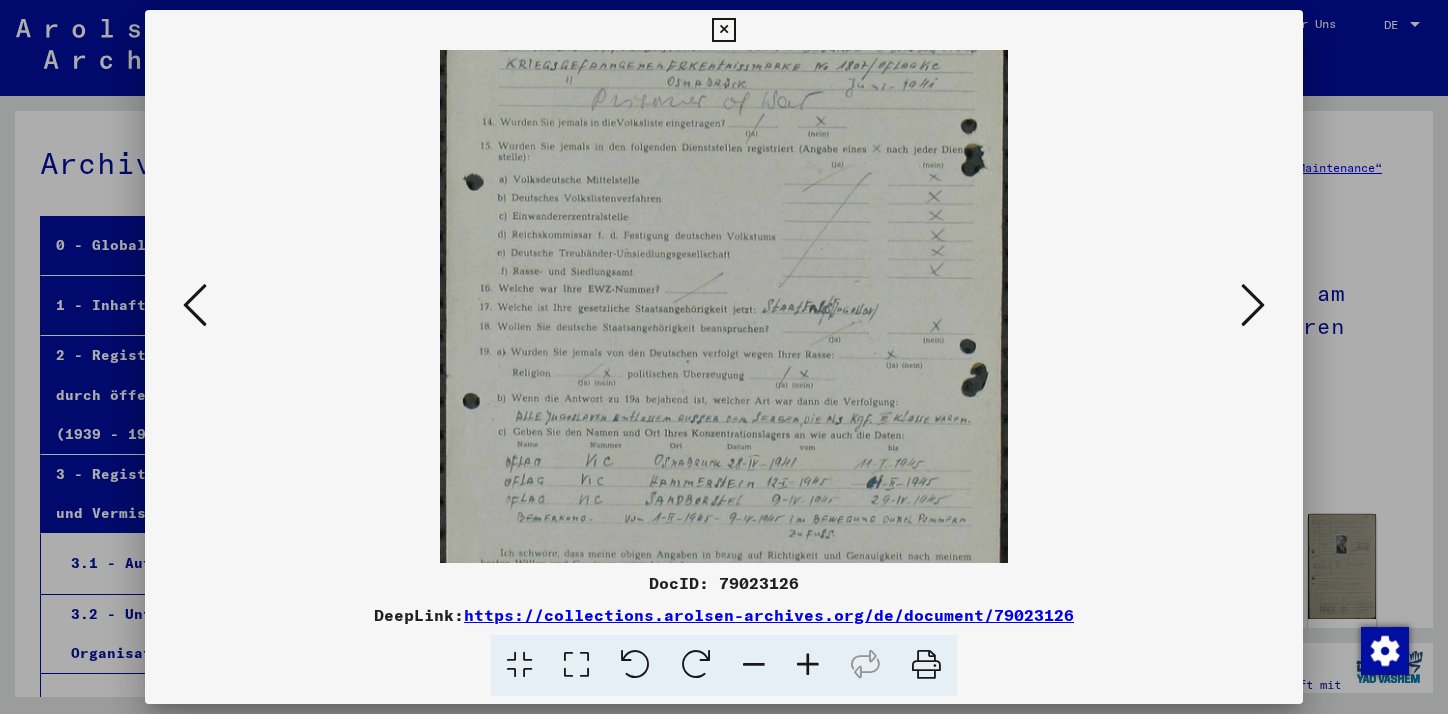 drag, startPoint x: 727, startPoint y: 433, endPoint x: 679, endPoint y: 161, distance: 276.20282 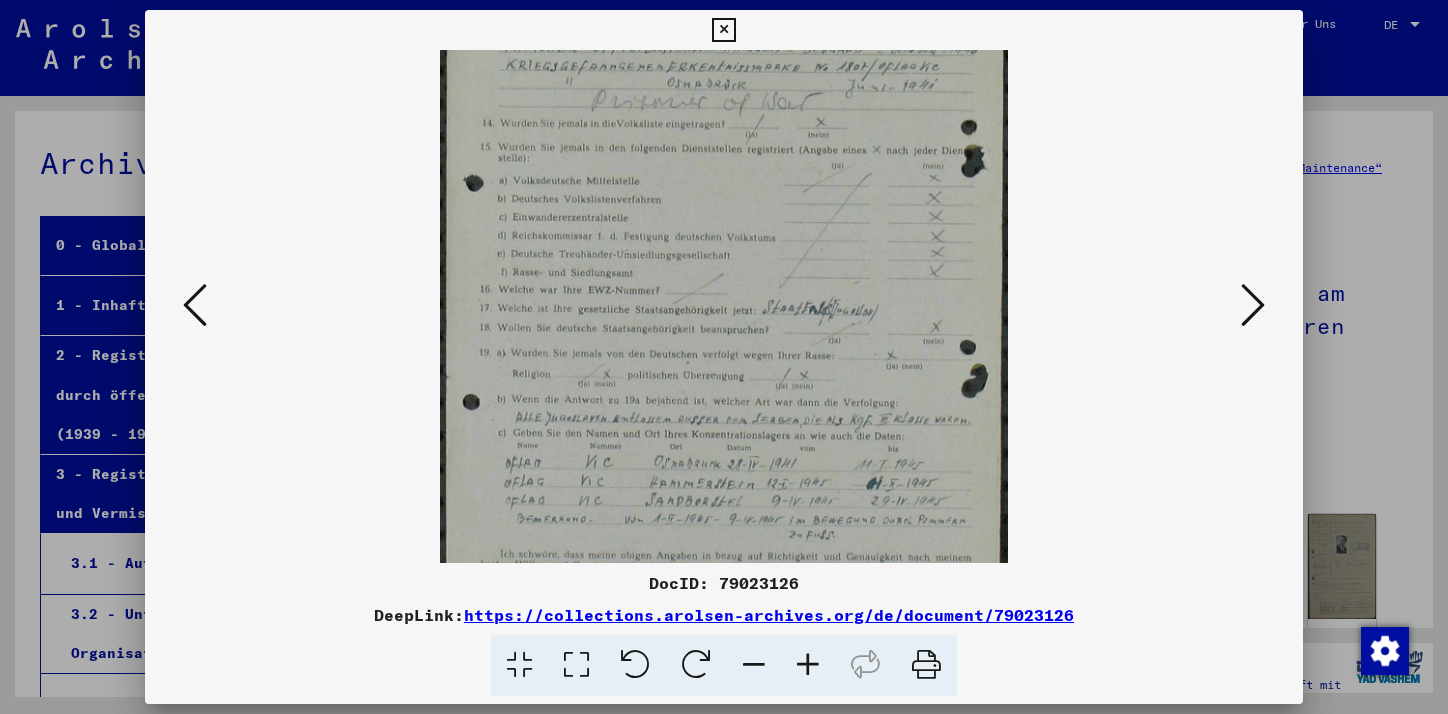 click at bounding box center (724, 234) 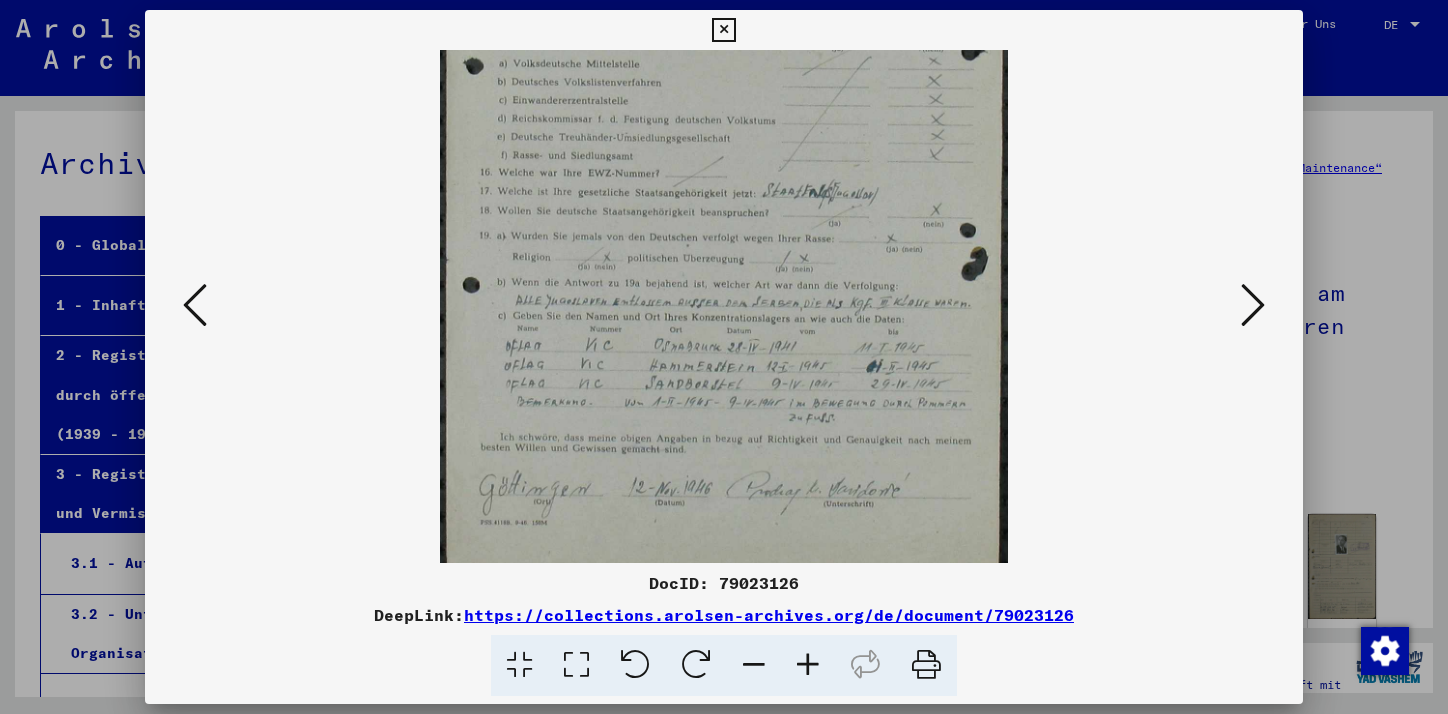scroll, scrollTop: 400, scrollLeft: 0, axis: vertical 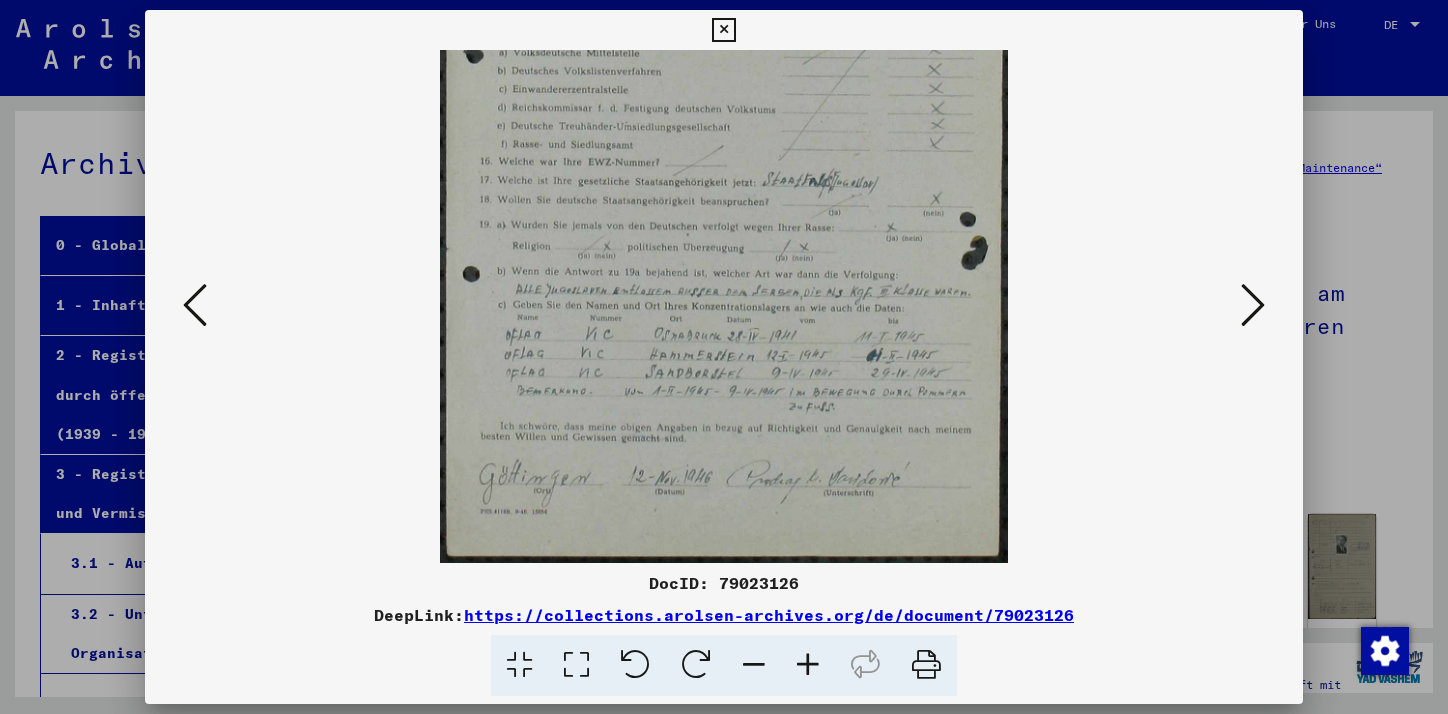 drag, startPoint x: 530, startPoint y: 388, endPoint x: 511, endPoint y: 213, distance: 176.02841 